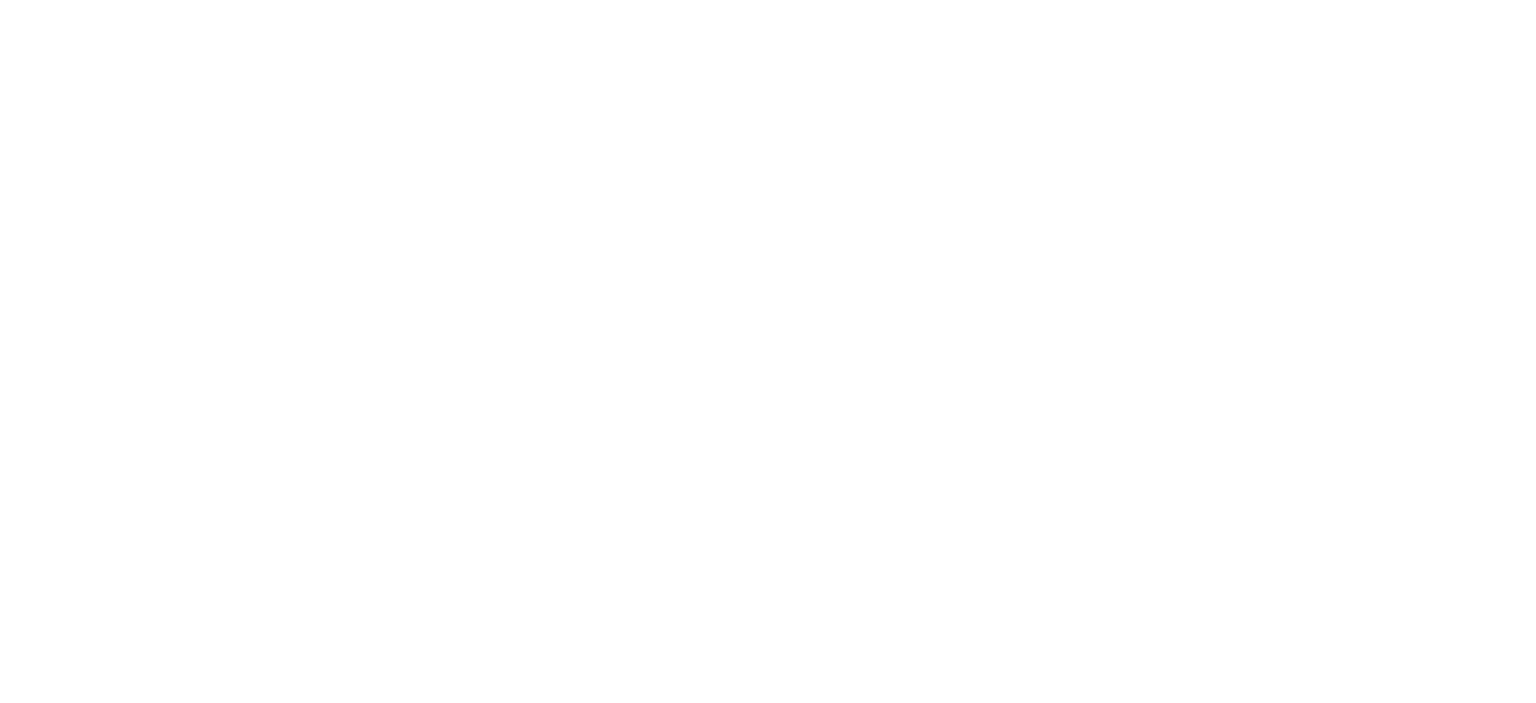scroll, scrollTop: 0, scrollLeft: 0, axis: both 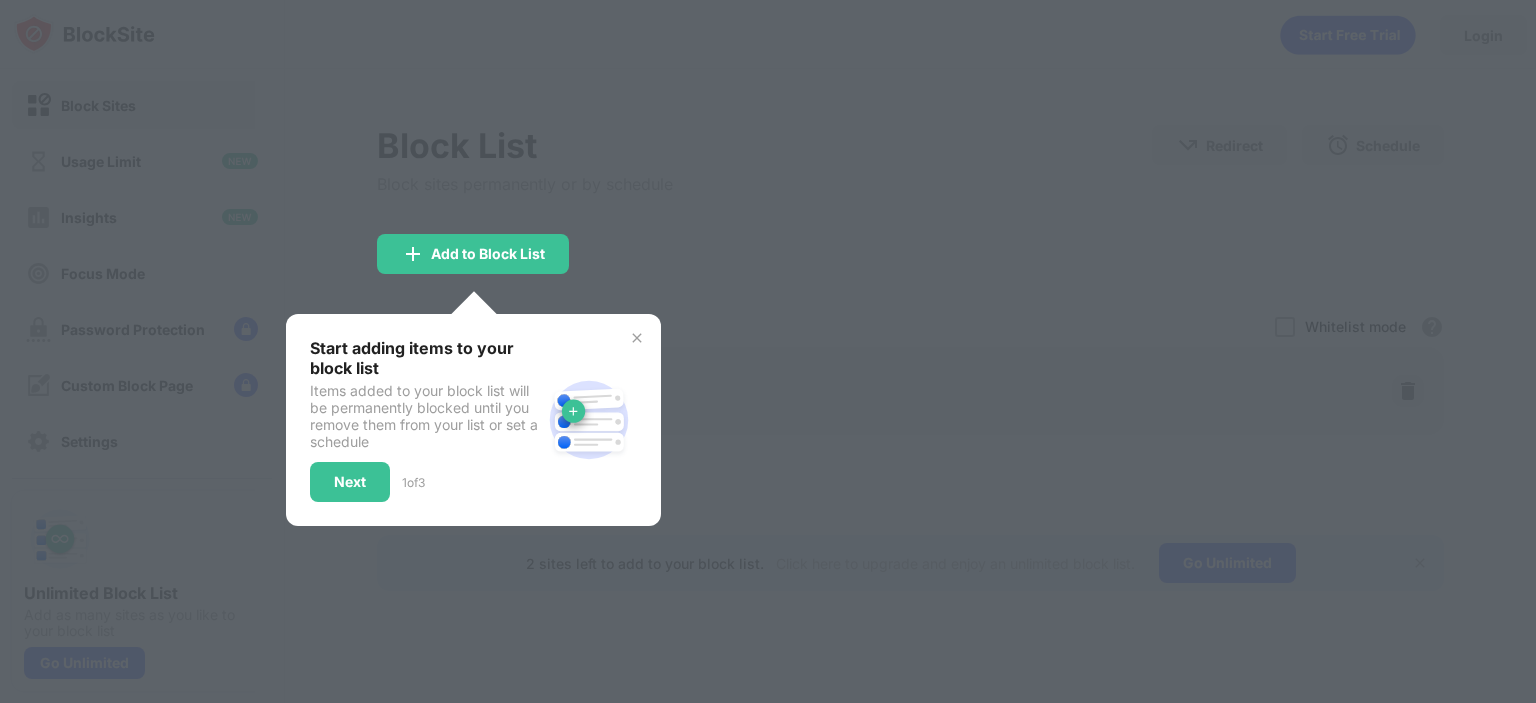 click on "Start adding items to your block list Items added to your block list will be permanently blocked until you remove them from your list or set a schedule Next 1  of  3" at bounding box center (473, 420) 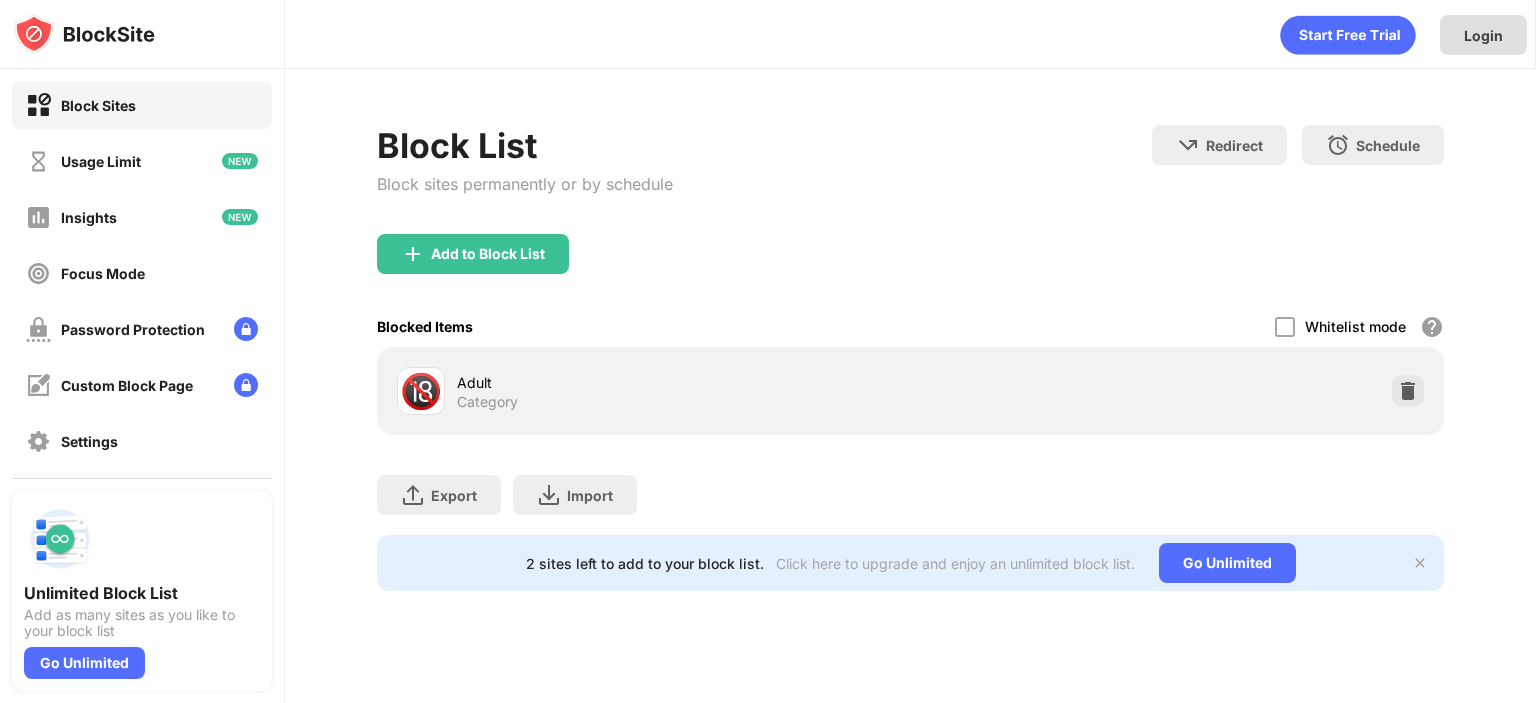 click on "Login" at bounding box center [1483, 35] 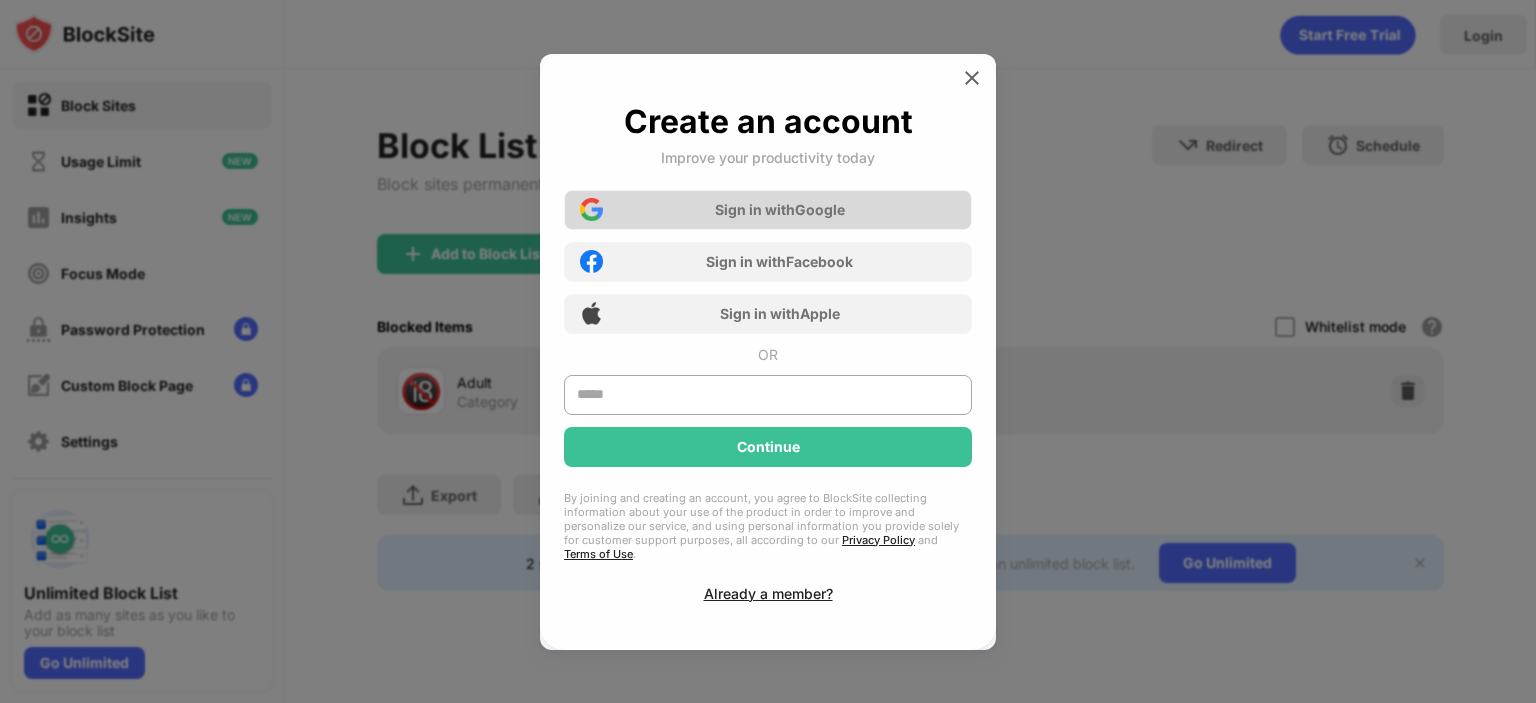 click on "Sign in with  Google" at bounding box center [780, 209] 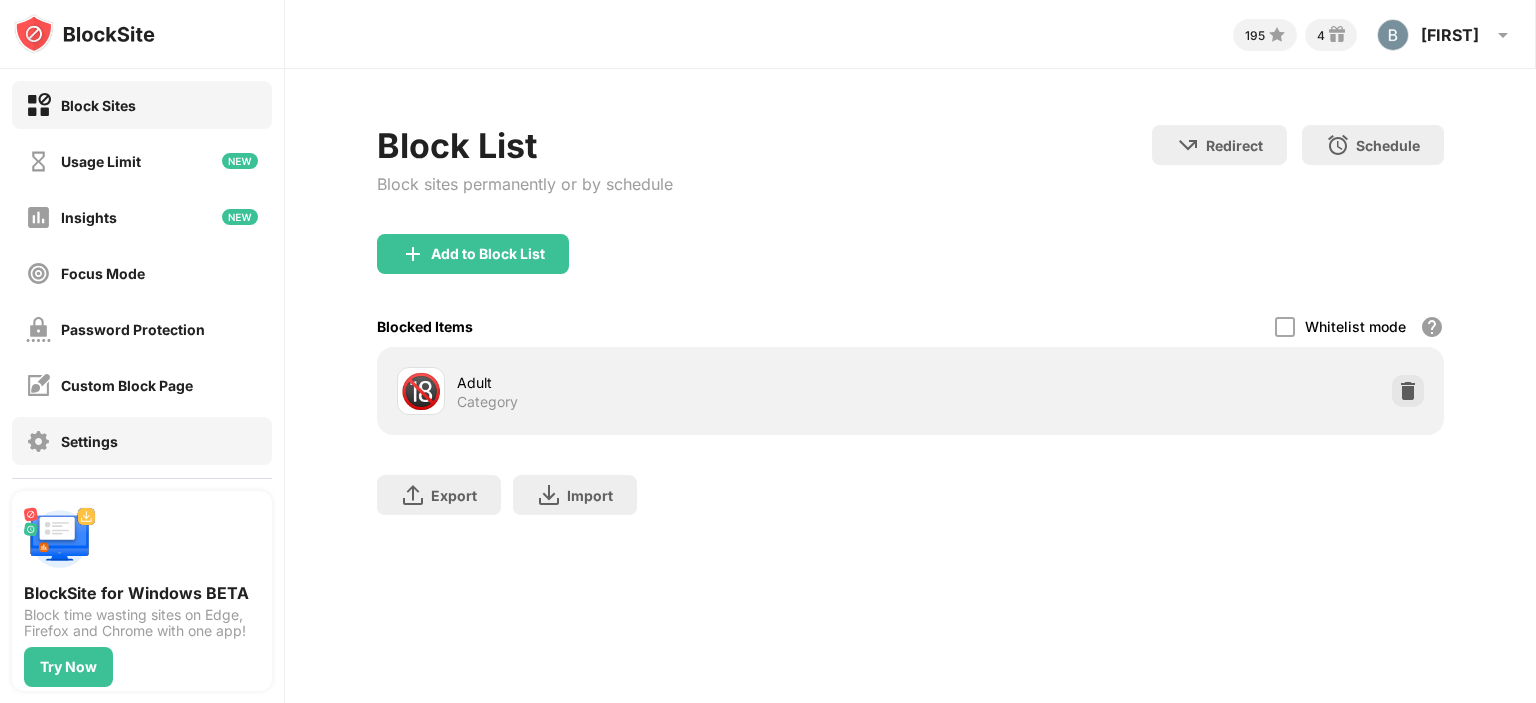 click on "Settings" at bounding box center [89, 441] 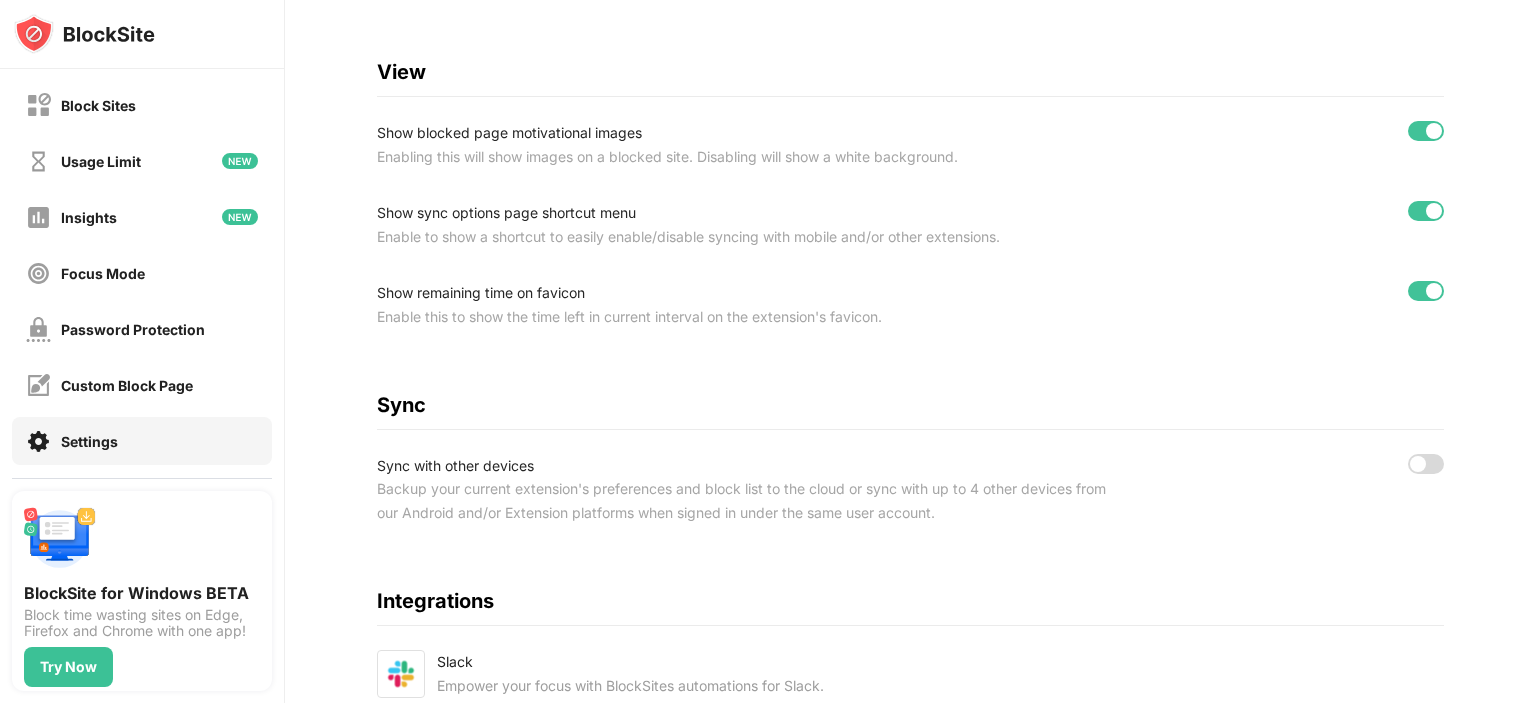 scroll, scrollTop: 668, scrollLeft: 0, axis: vertical 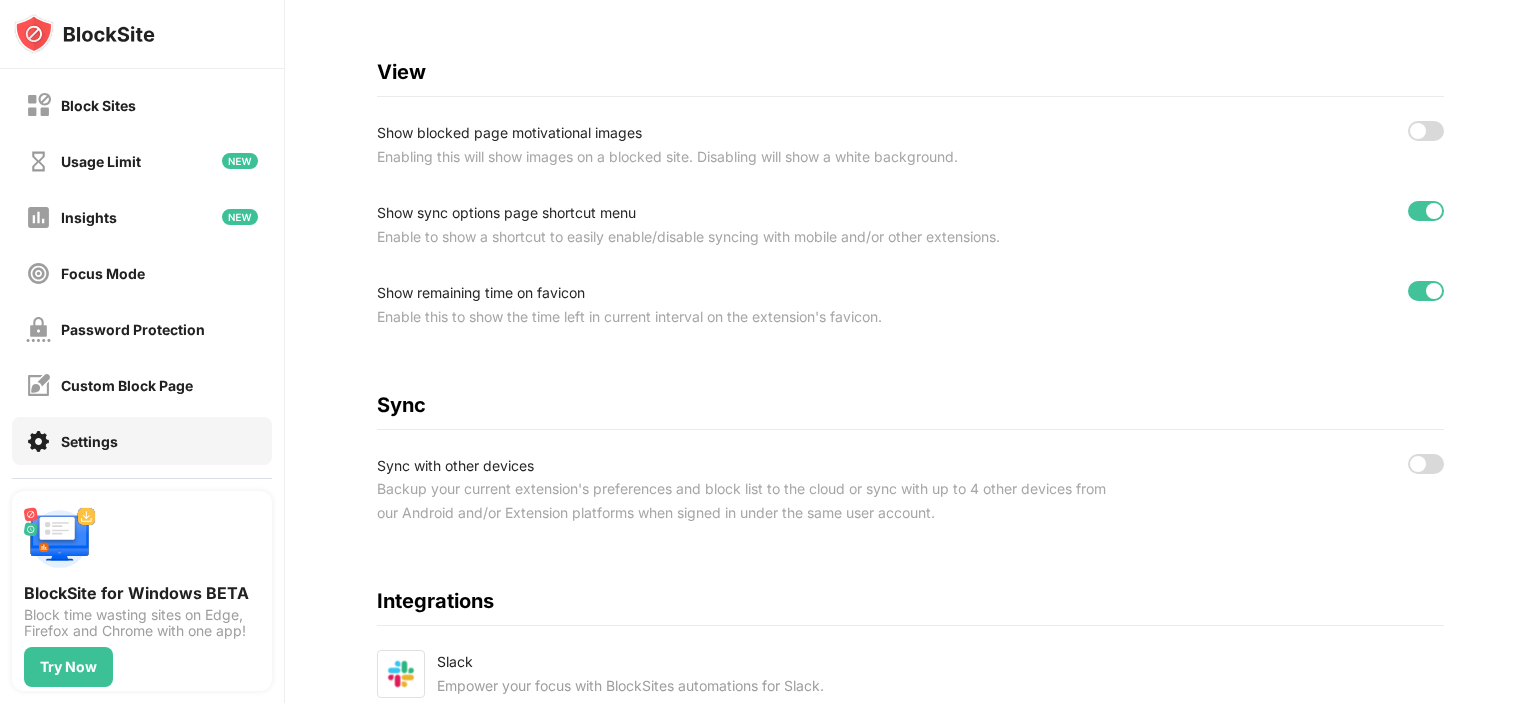 click at bounding box center (1426, 291) 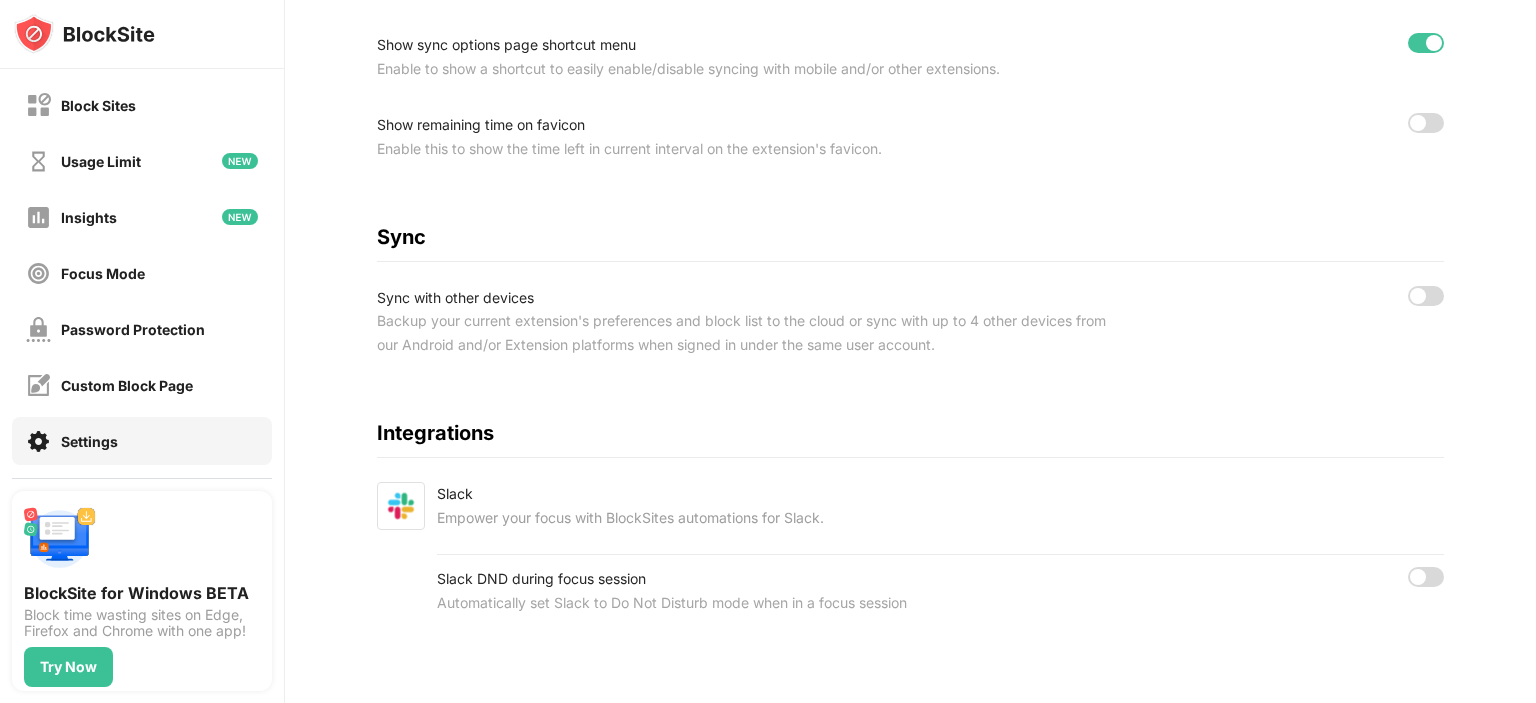 scroll, scrollTop: 867, scrollLeft: 0, axis: vertical 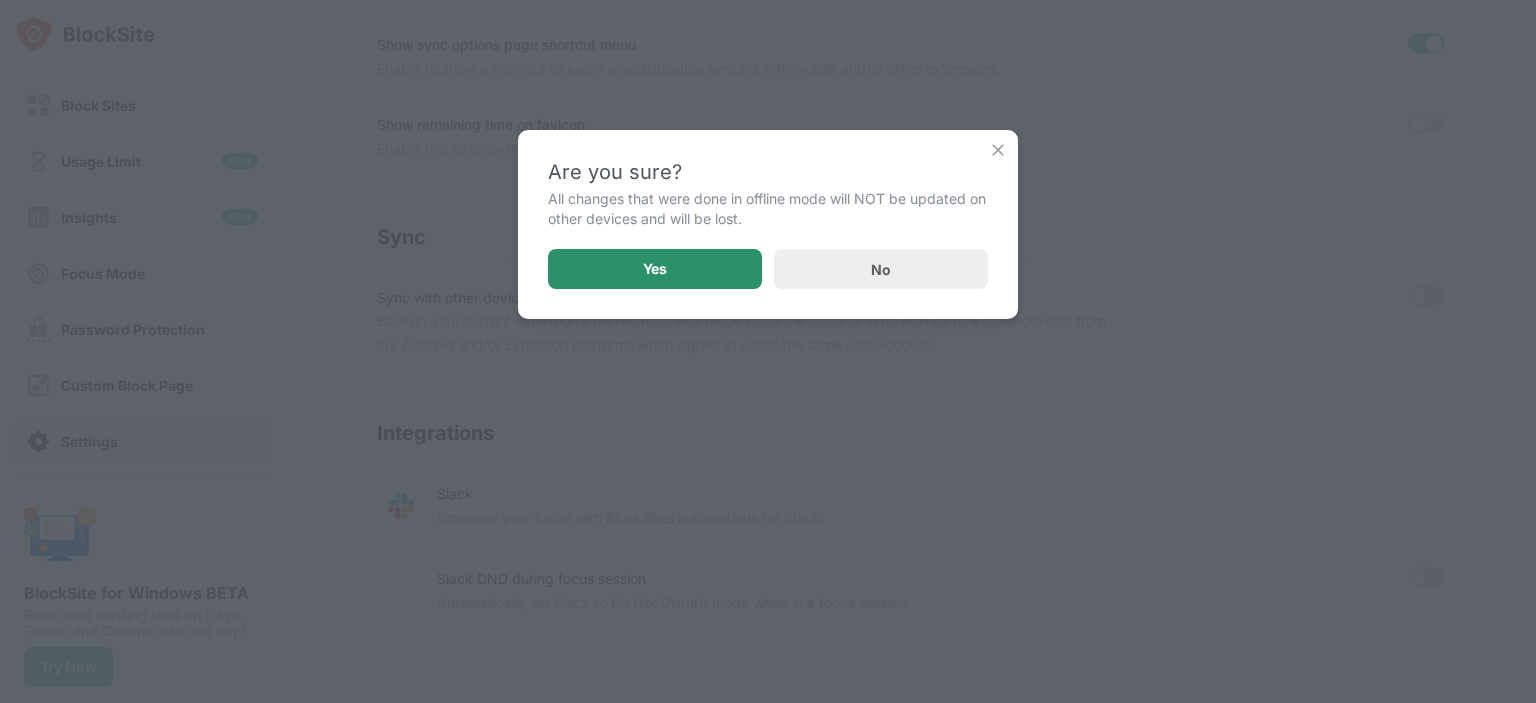 click on "Yes" at bounding box center [655, 269] 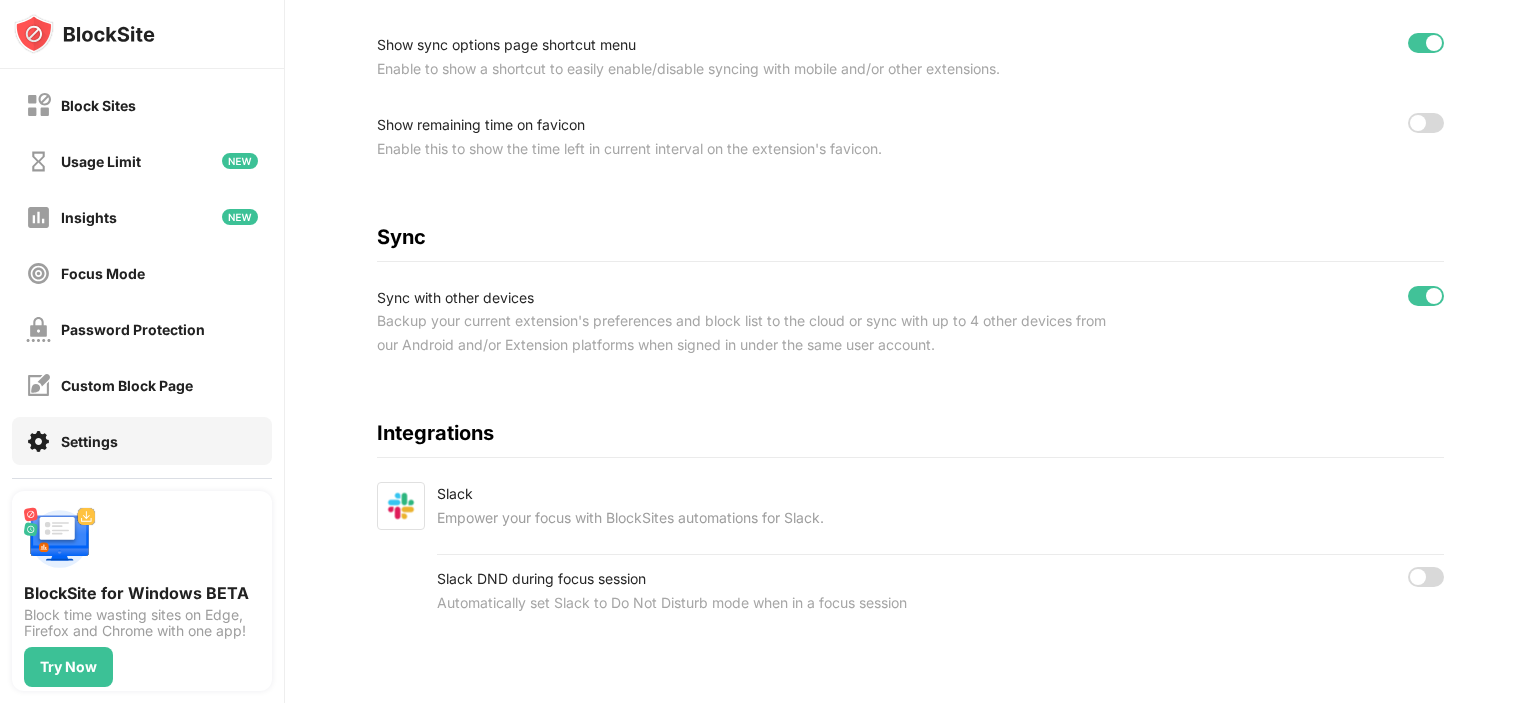scroll, scrollTop: 0, scrollLeft: 0, axis: both 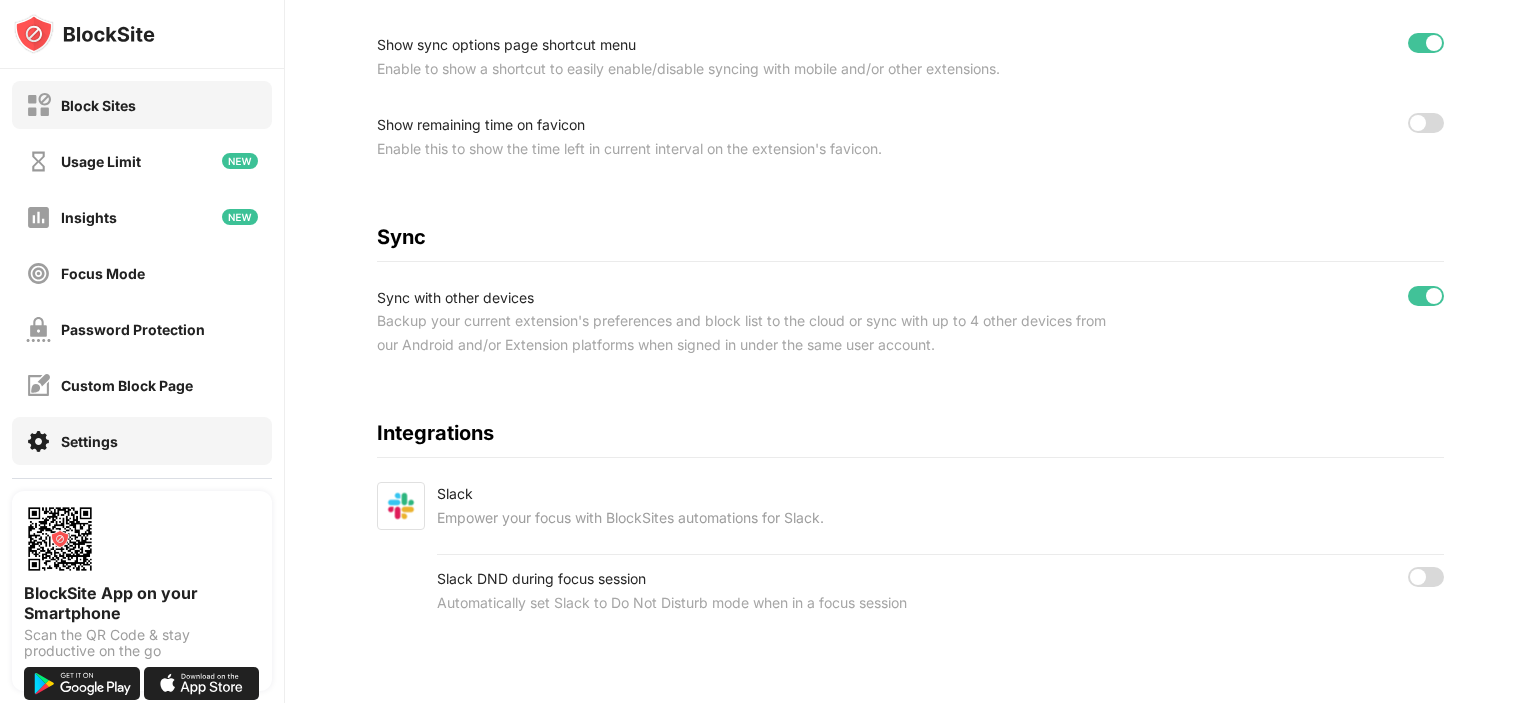 click on "Block Sites" at bounding box center (98, 105) 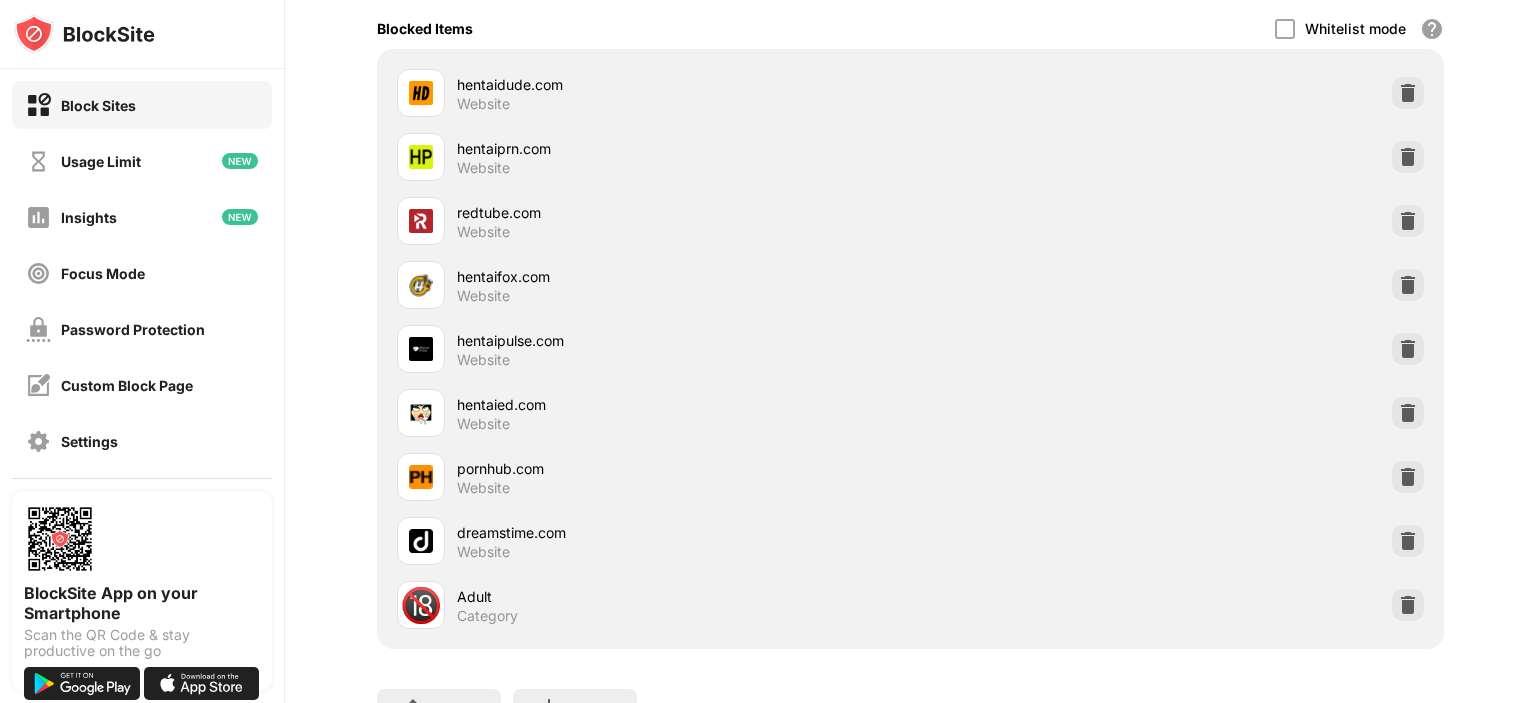 scroll, scrollTop: 294, scrollLeft: 0, axis: vertical 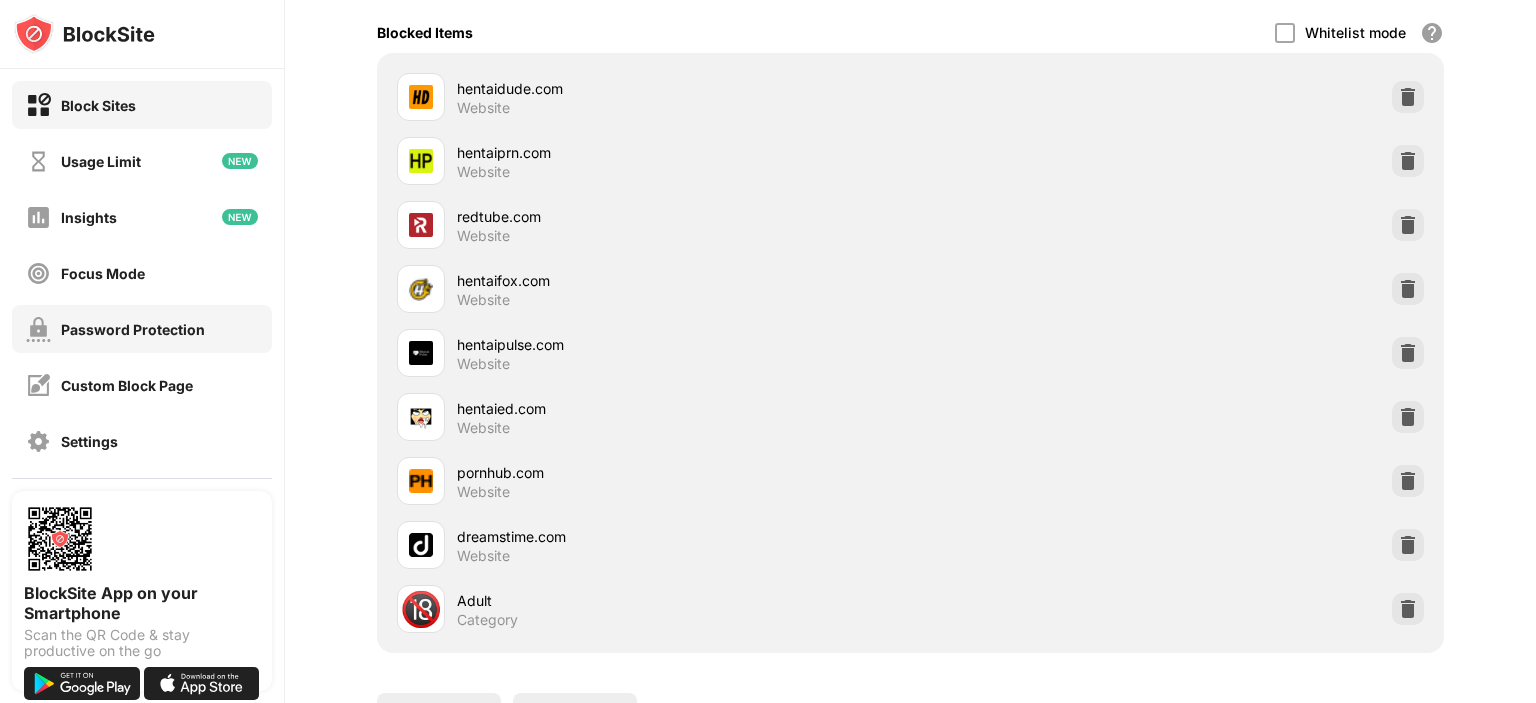 click on "Password Protection" at bounding box center (133, 329) 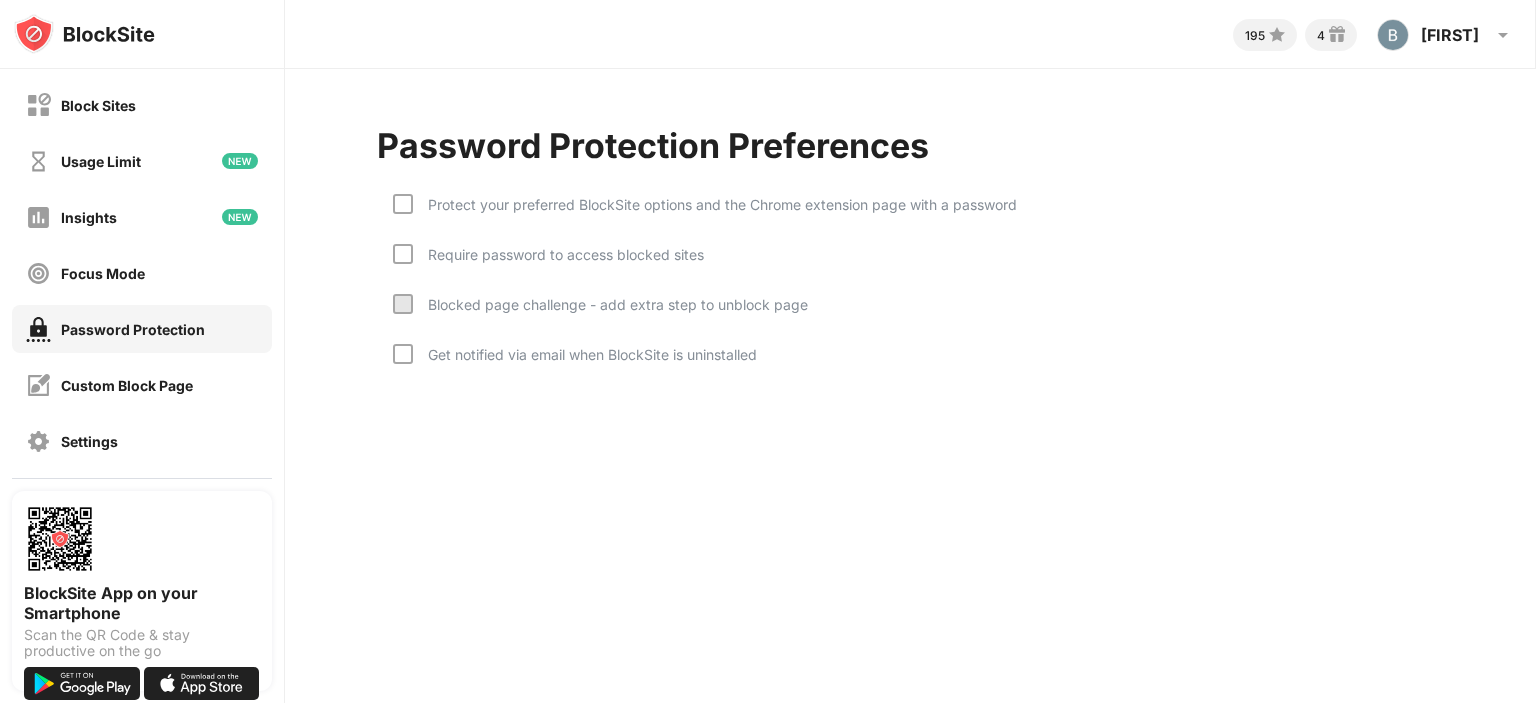 scroll, scrollTop: 0, scrollLeft: 0, axis: both 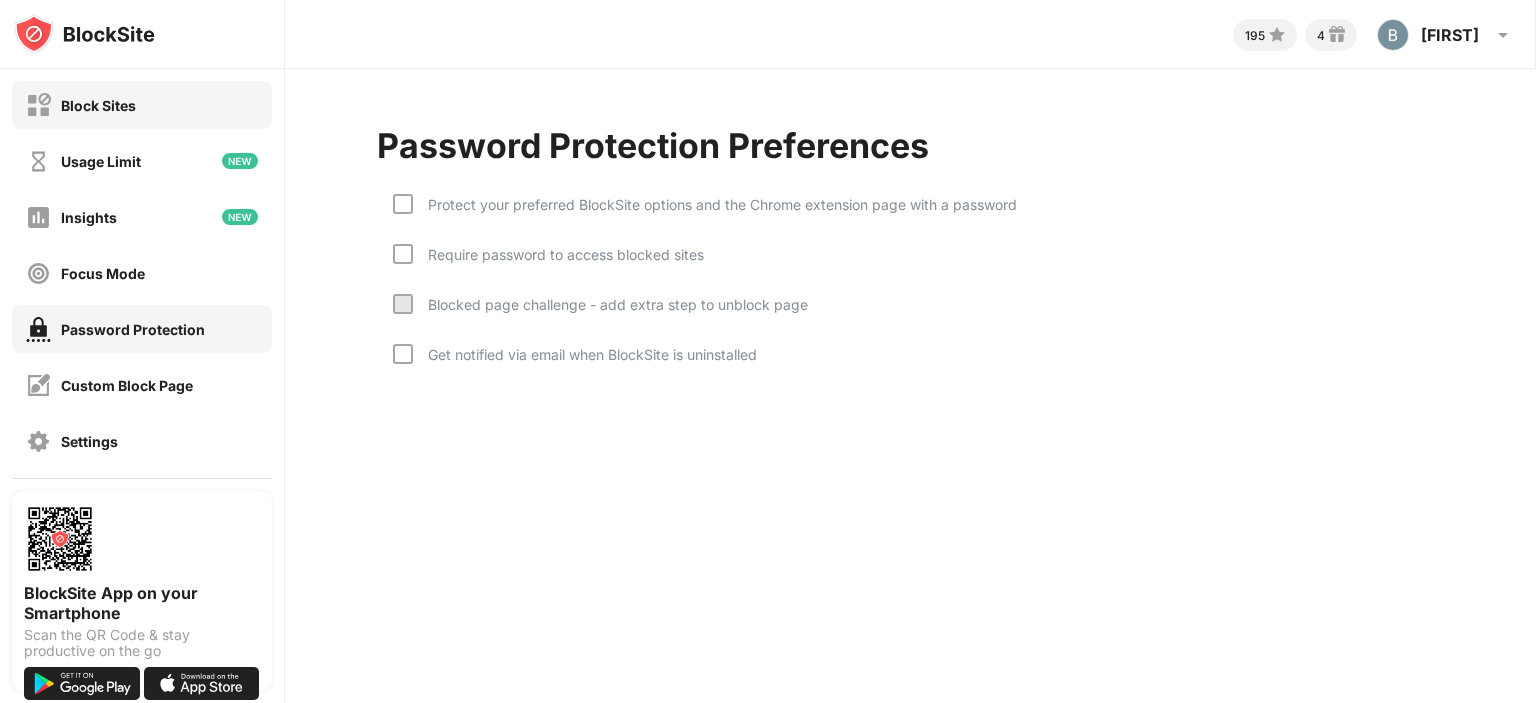 click on "Block Sites" at bounding box center (142, 105) 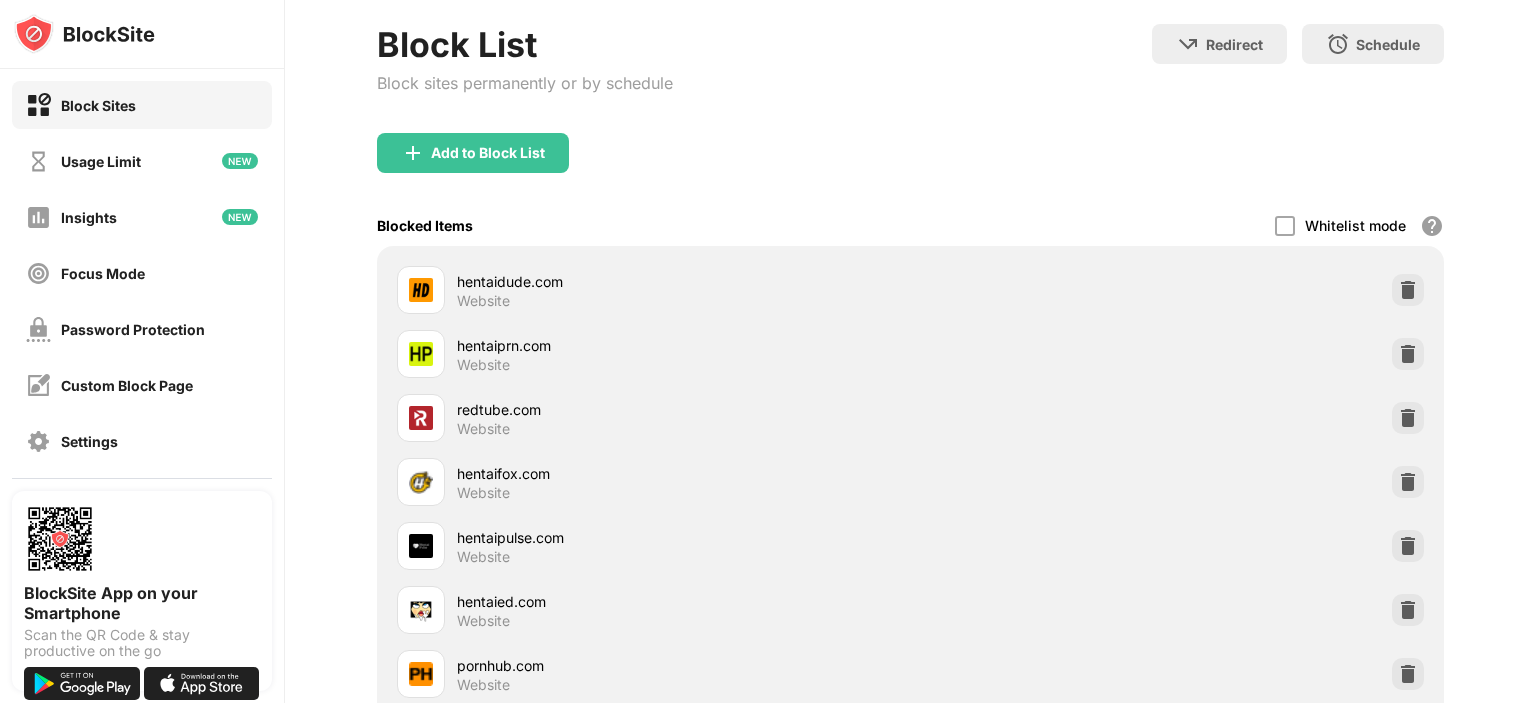 scroll, scrollTop: 61, scrollLeft: 0, axis: vertical 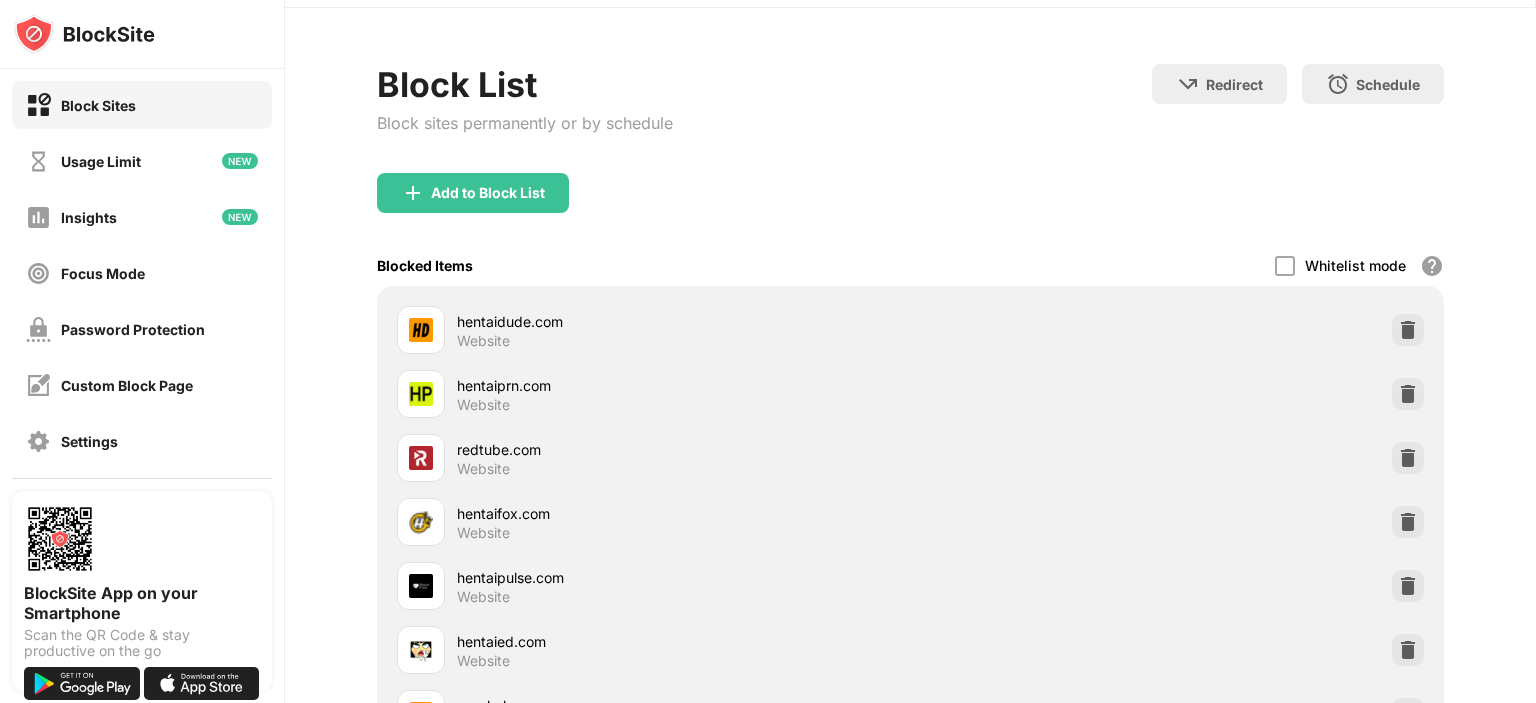 click on "Add to Block List" at bounding box center (910, 209) 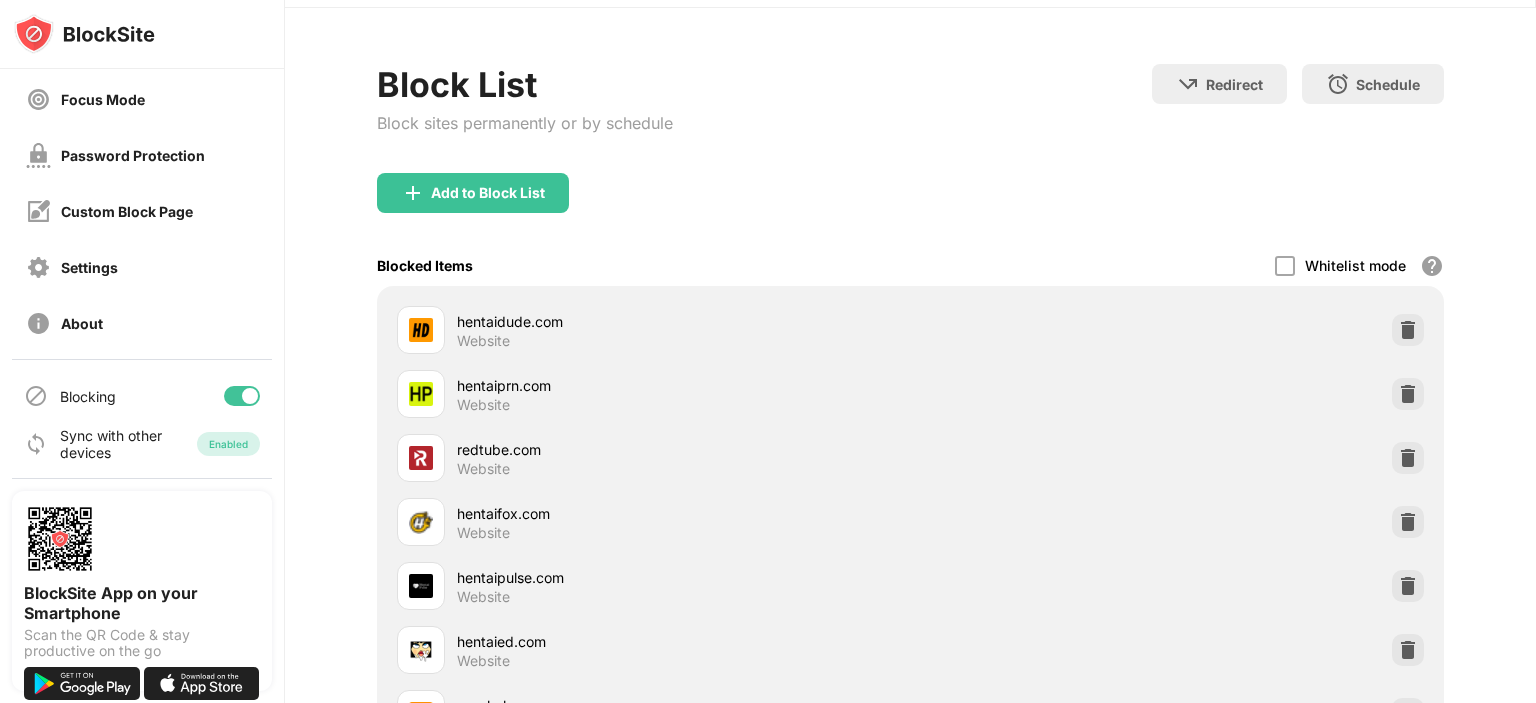 scroll, scrollTop: 0, scrollLeft: 0, axis: both 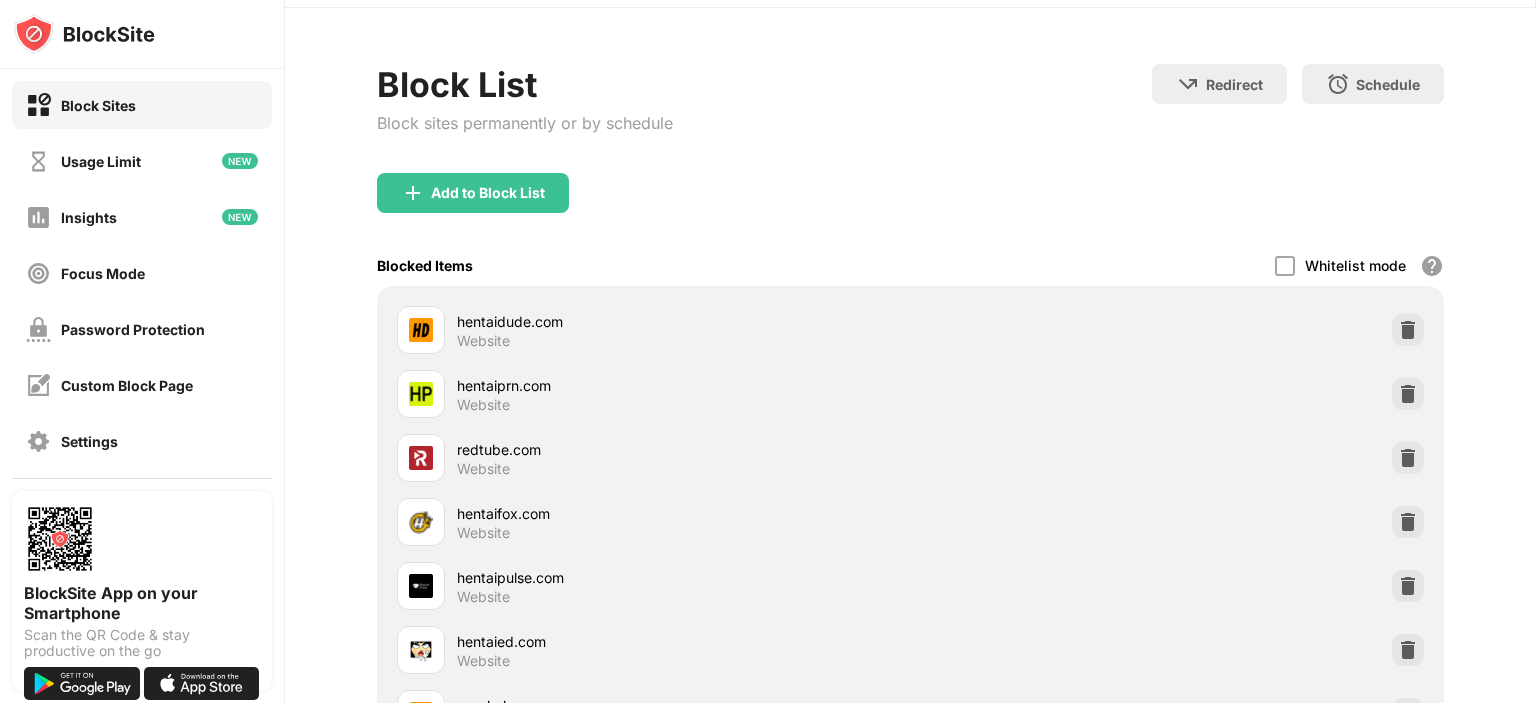 click at bounding box center [84, 34] 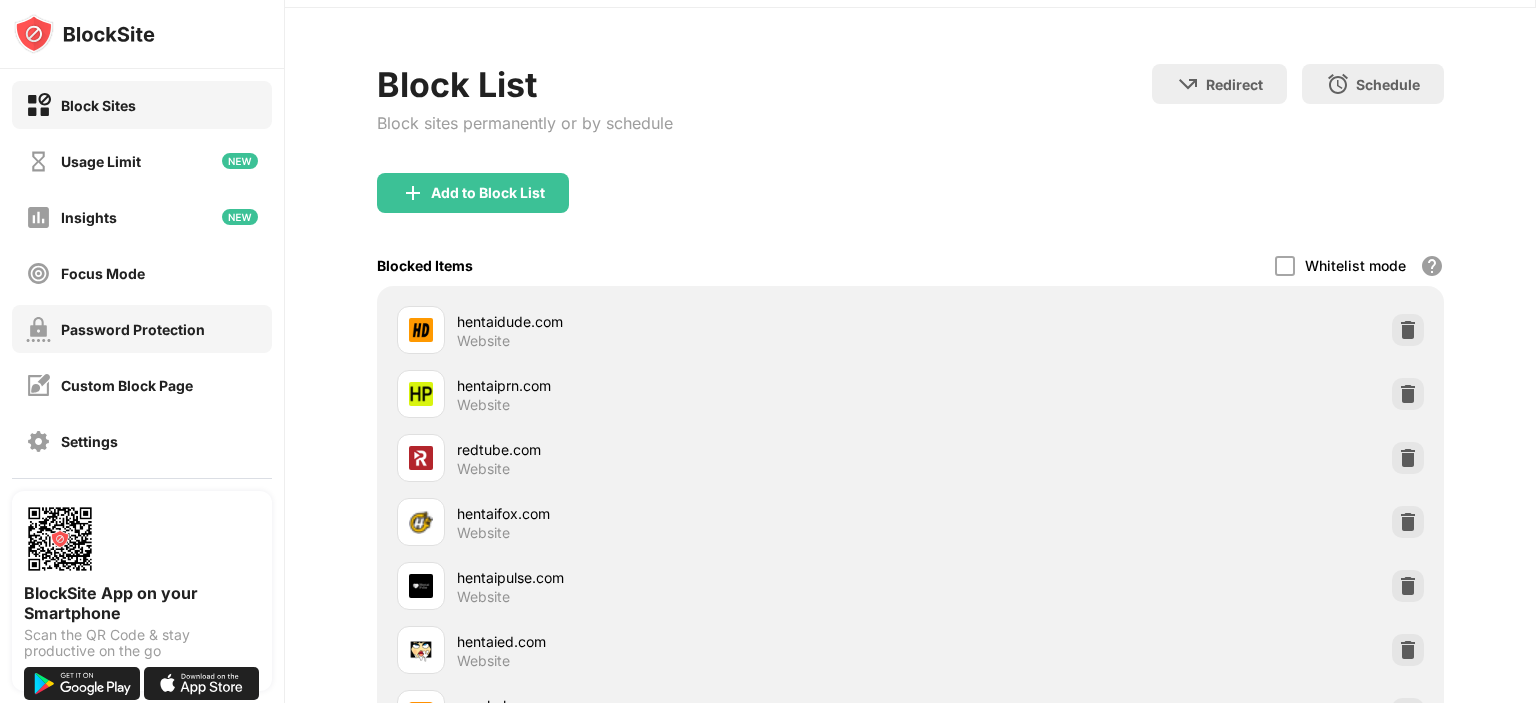 scroll, scrollTop: 175, scrollLeft: 0, axis: vertical 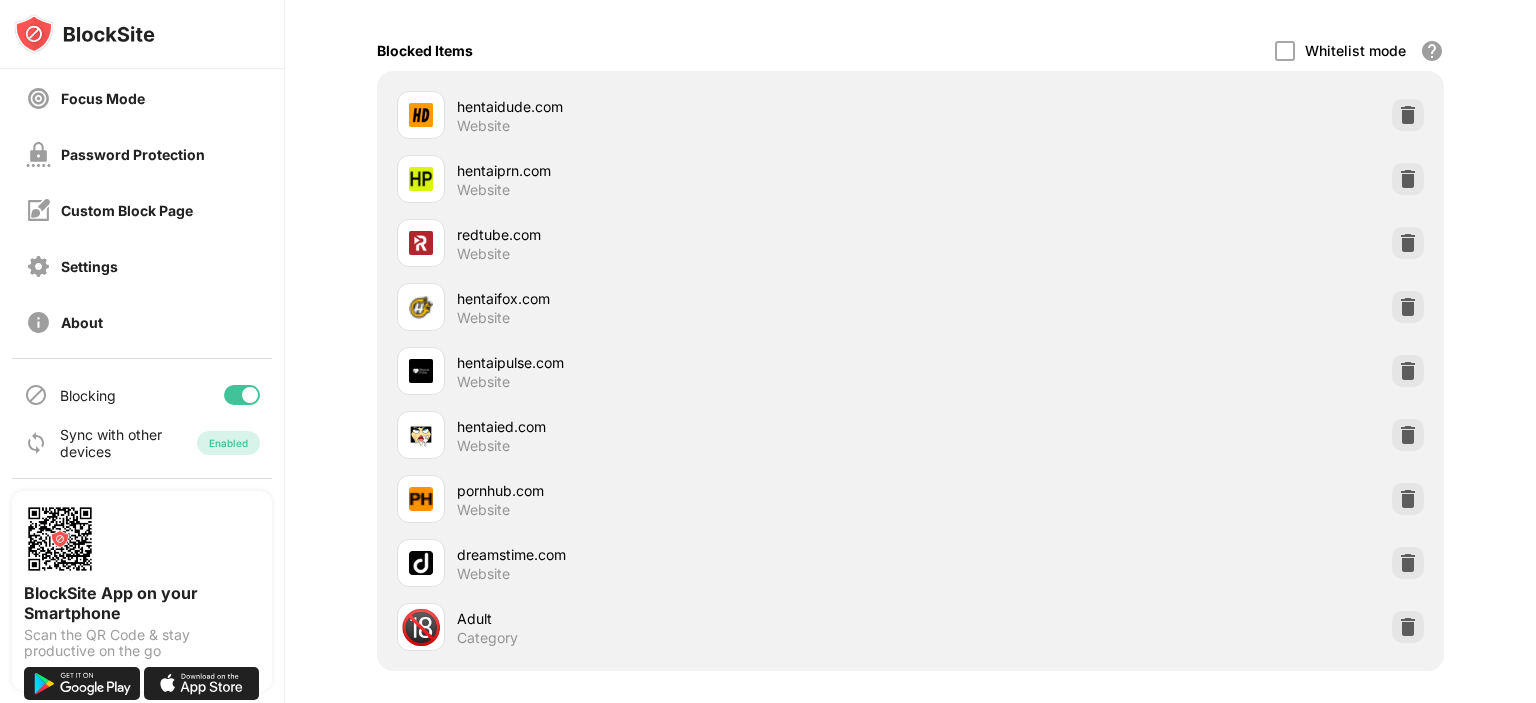 click on "Blocked Items" at bounding box center (425, 50) 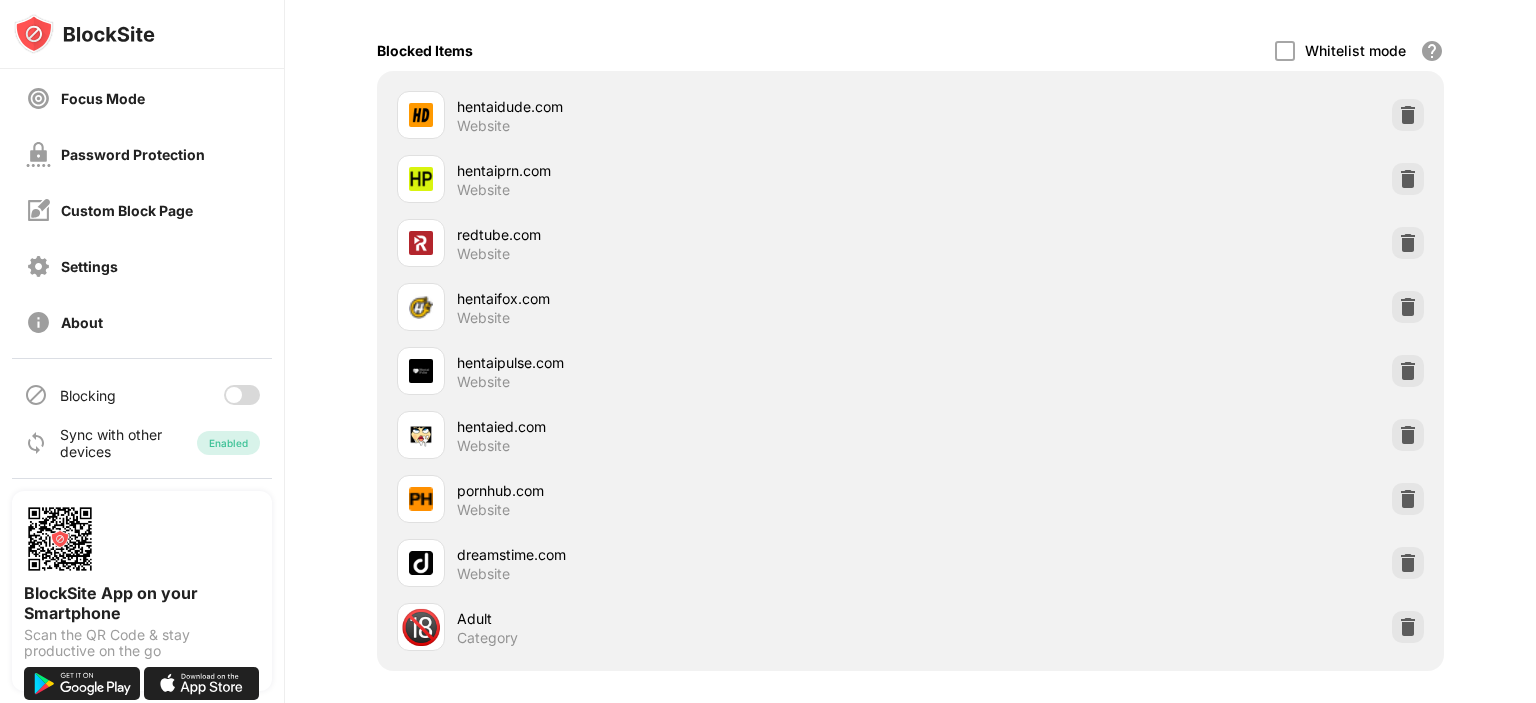 click on "Add to Block List" at bounding box center [910, -6] 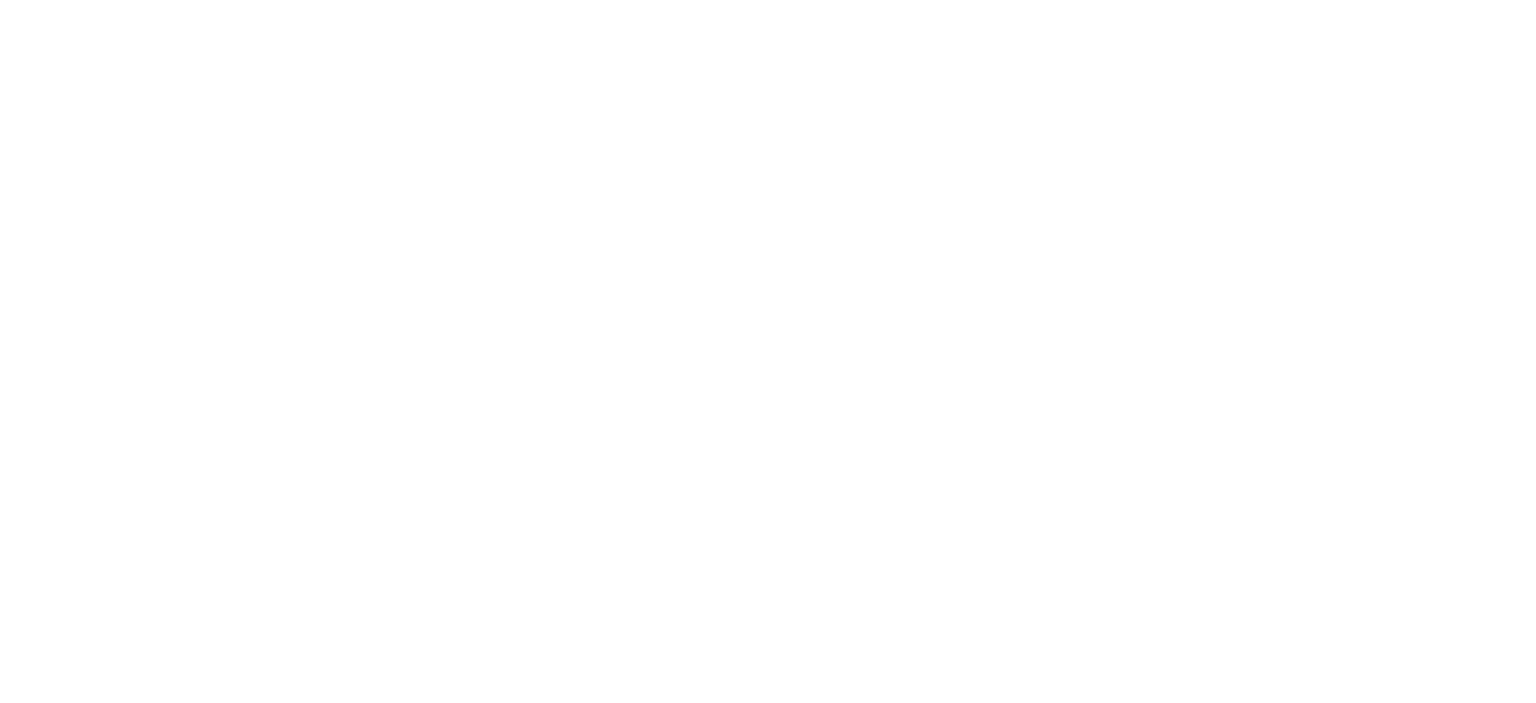 scroll, scrollTop: 0, scrollLeft: 0, axis: both 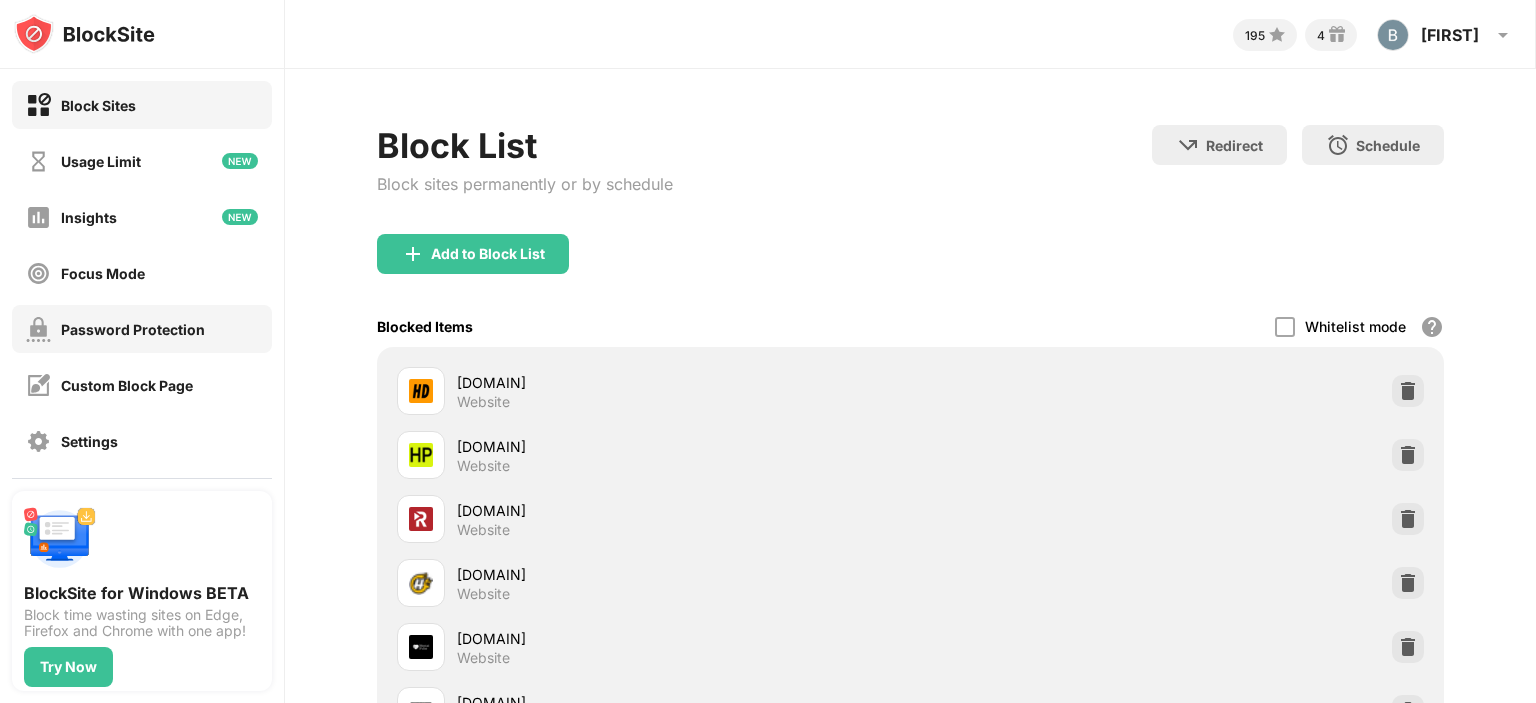 click on "Password Protection" at bounding box center [133, 329] 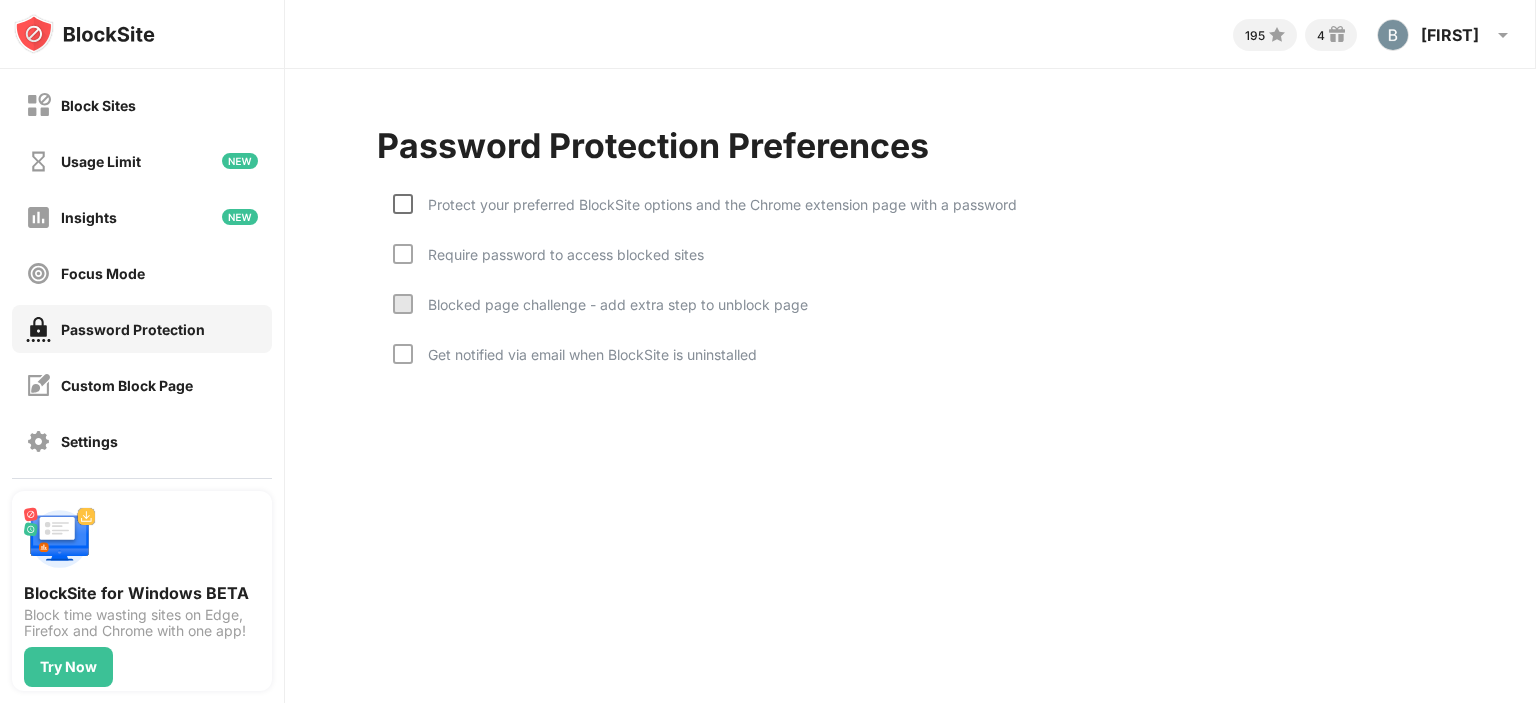 click at bounding box center [403, 204] 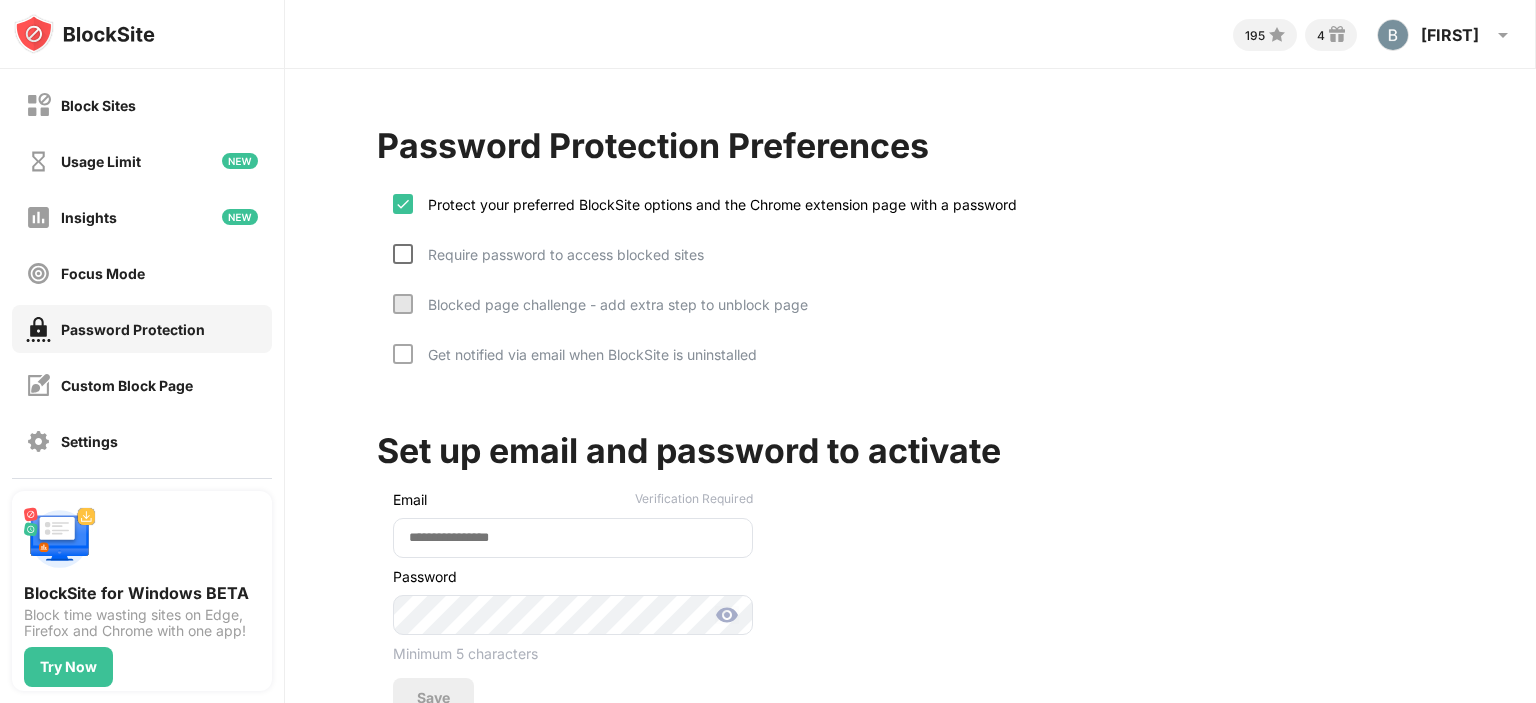click at bounding box center (403, 254) 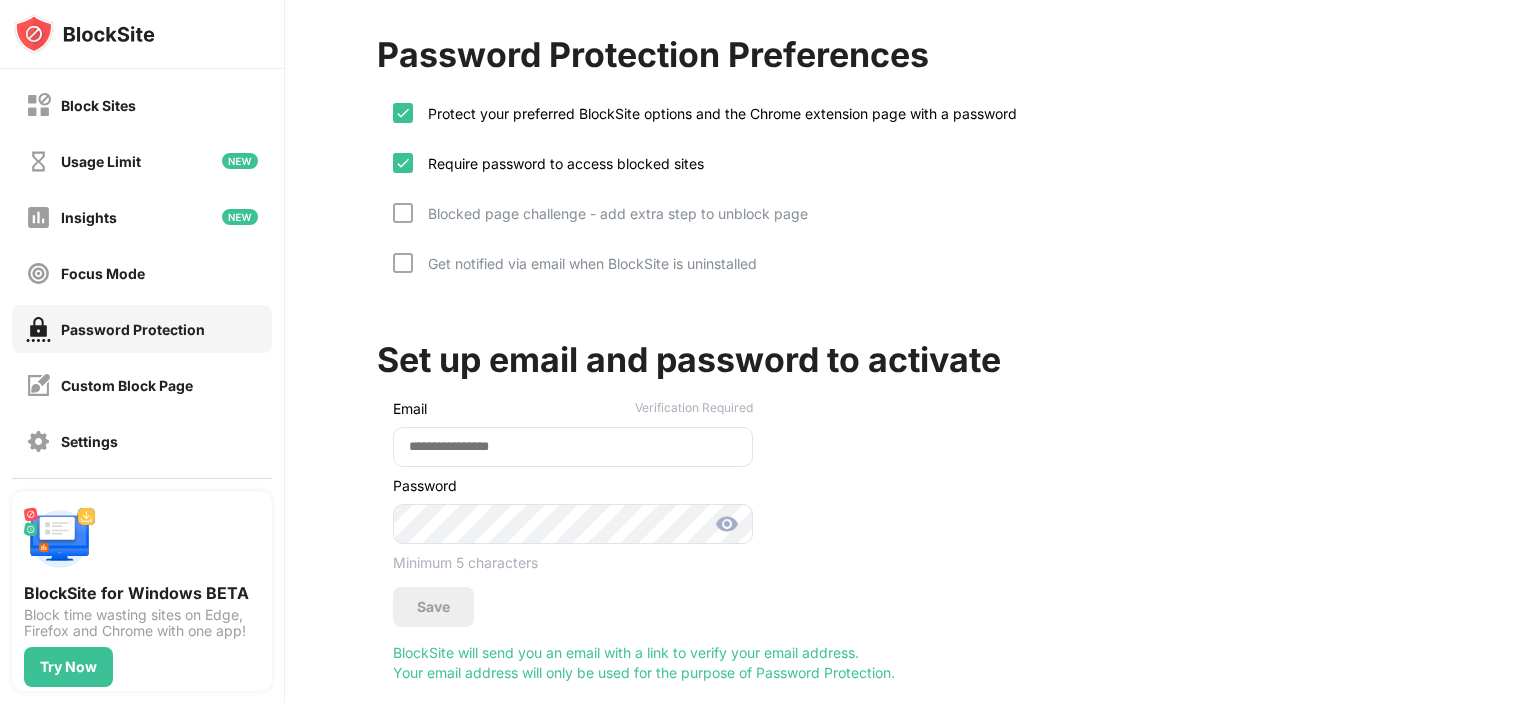 scroll, scrollTop: 136, scrollLeft: 0, axis: vertical 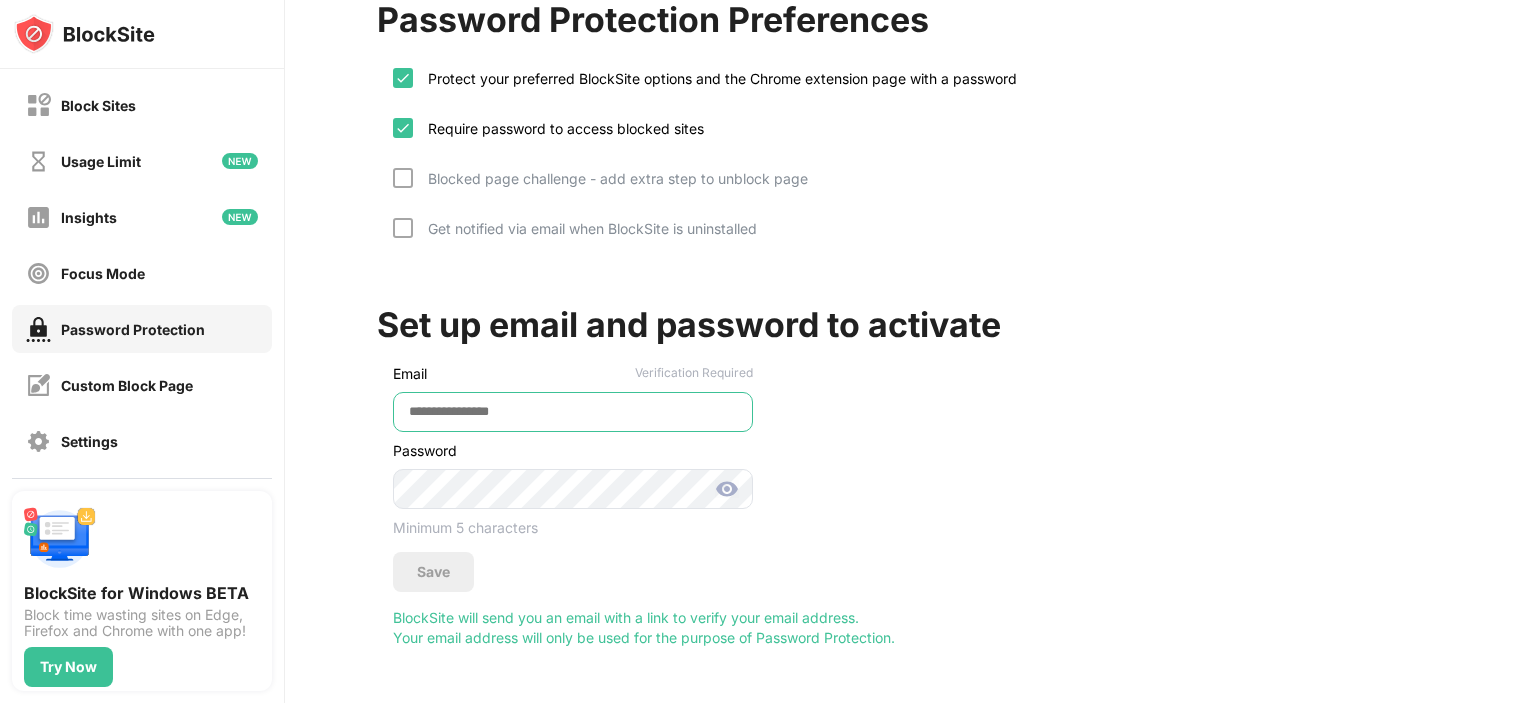 click at bounding box center [573, 412] 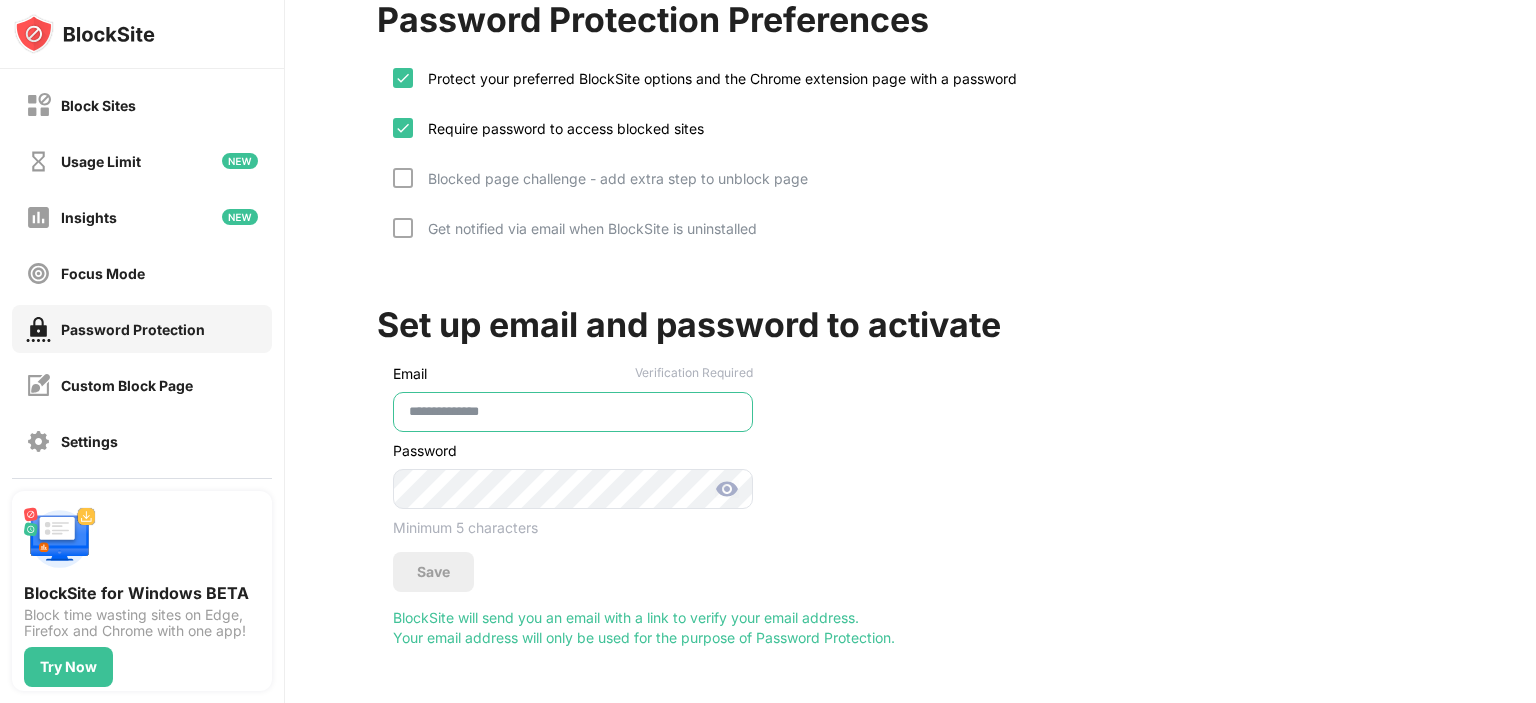 click on "**********" at bounding box center (573, 412) 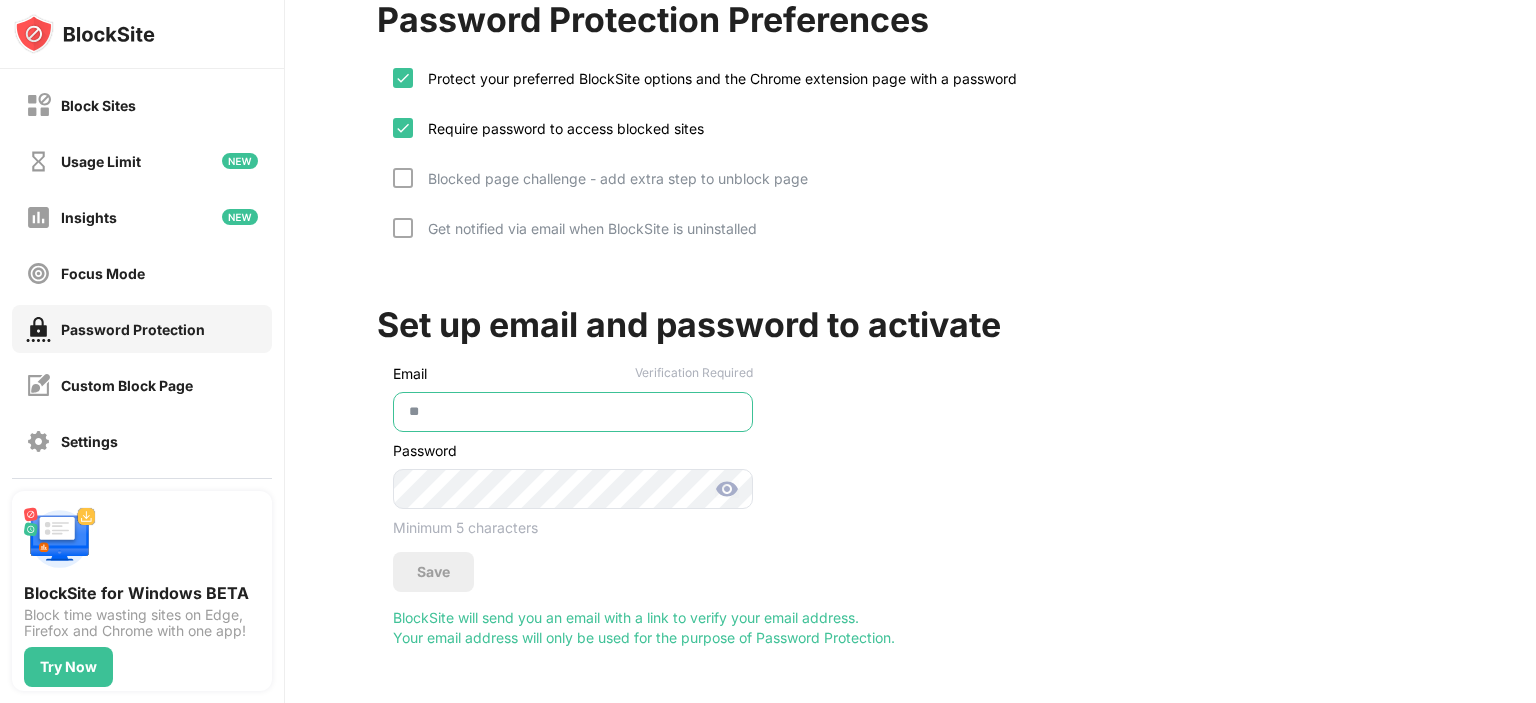 type on "*" 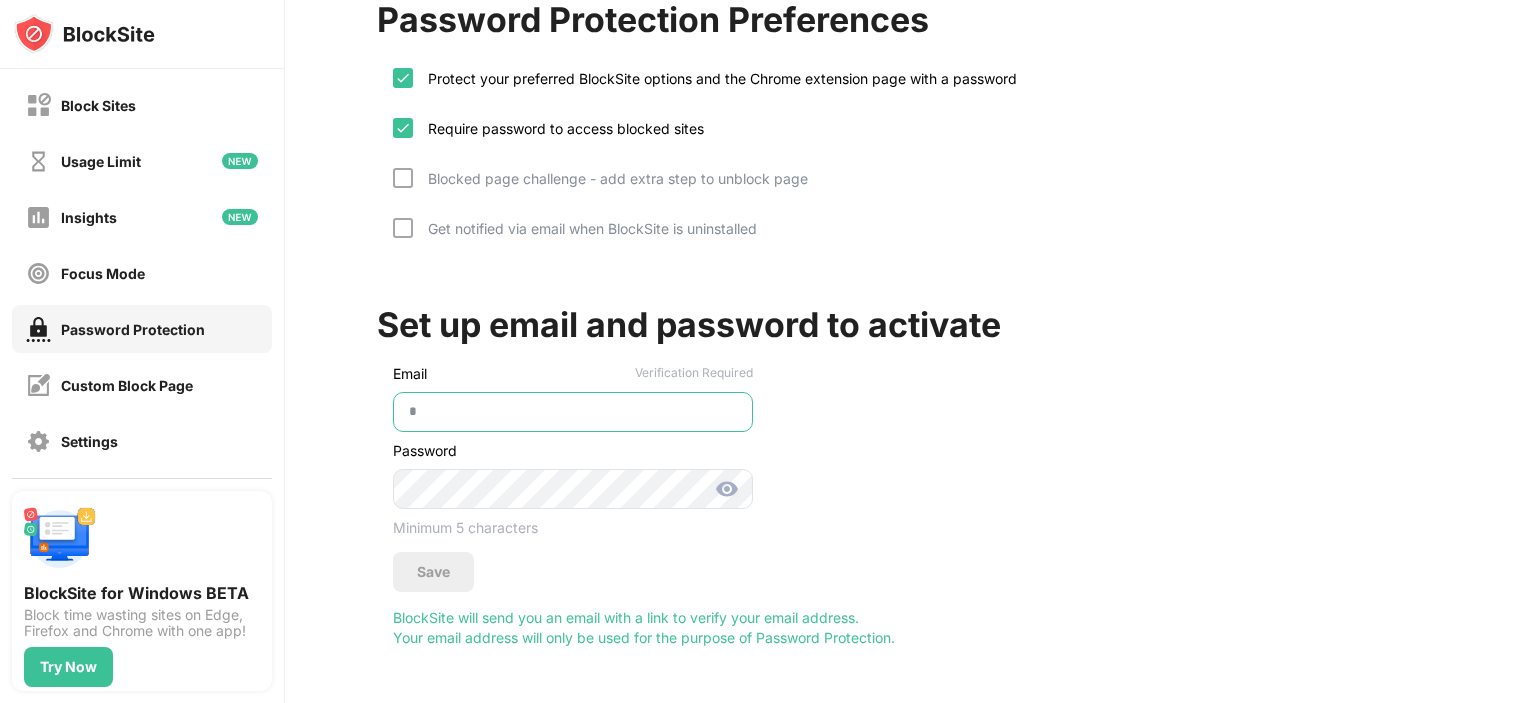 click on "*" at bounding box center [573, 412] 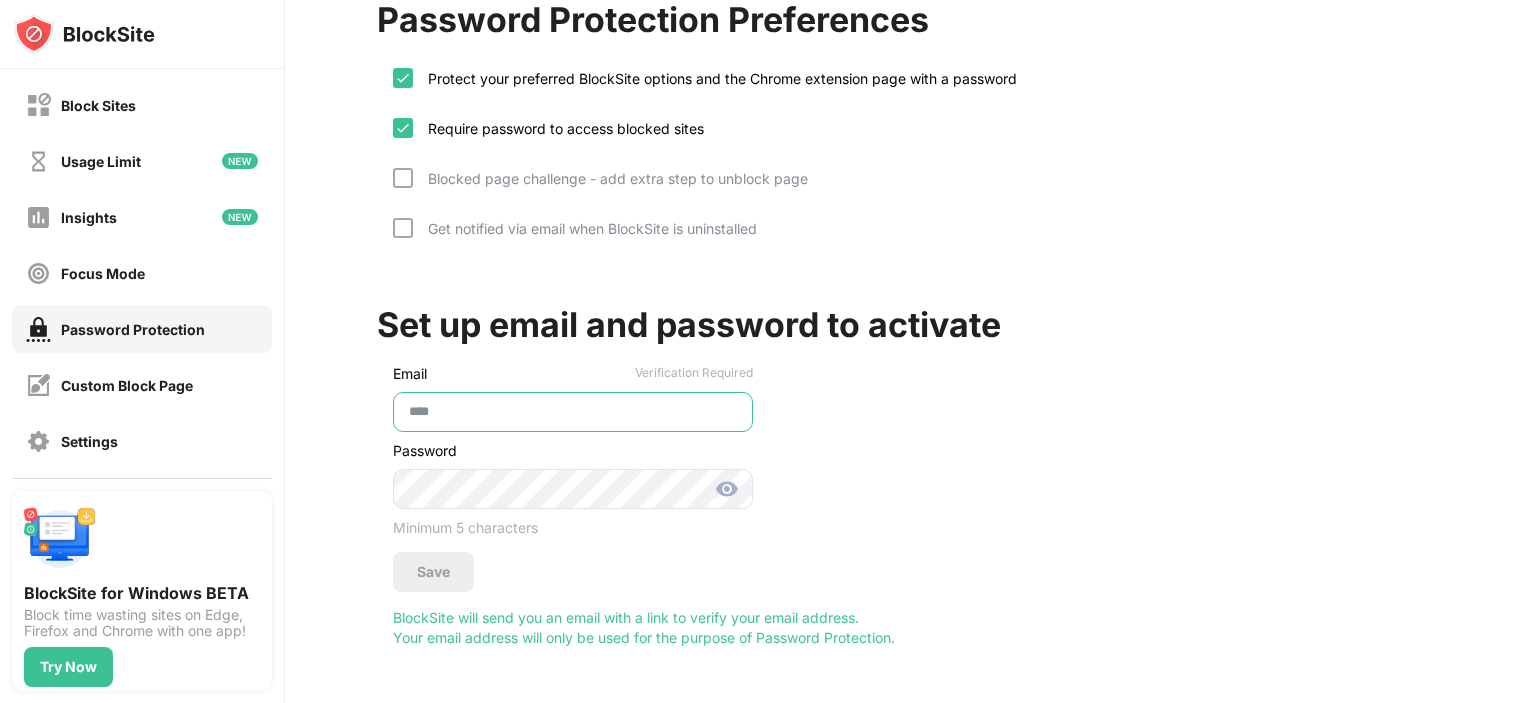 click on "****" at bounding box center [573, 412] 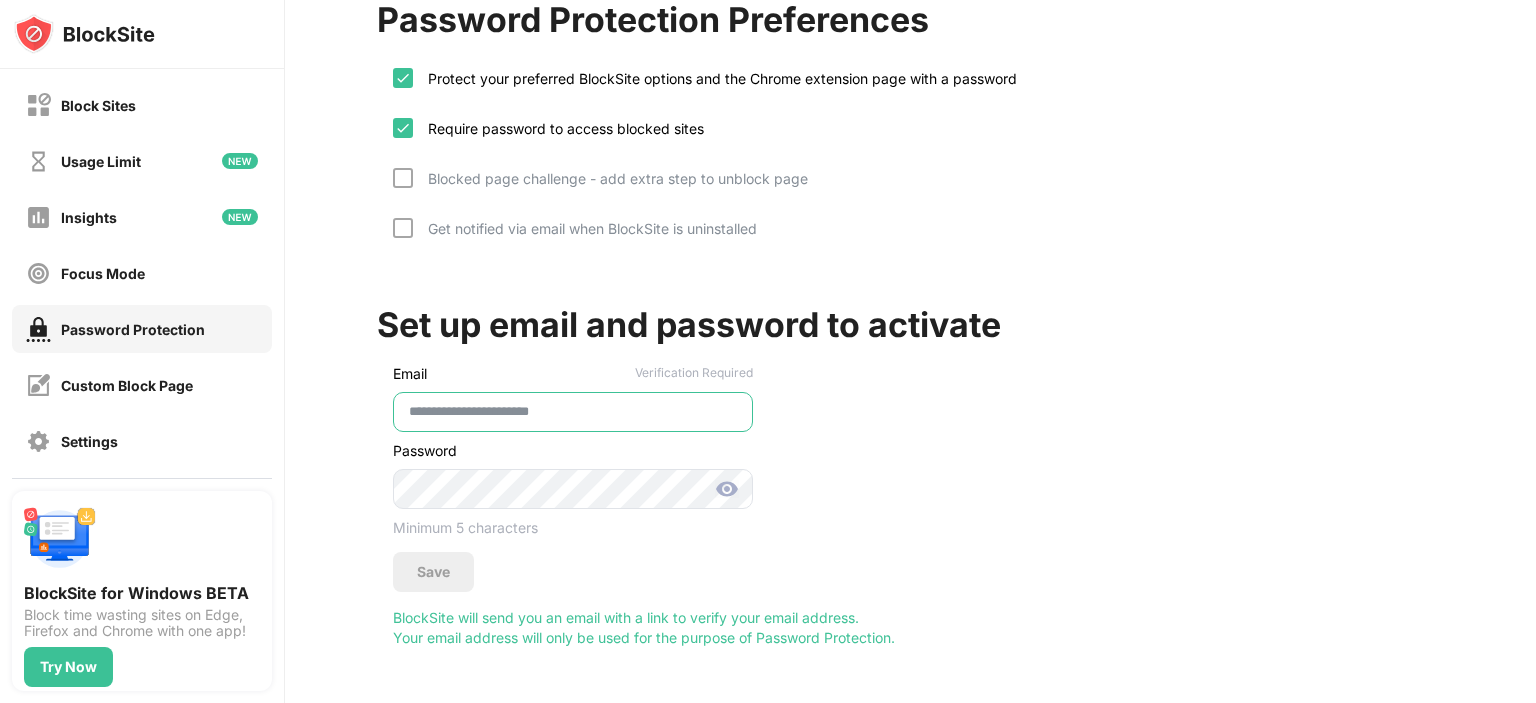 type on "**********" 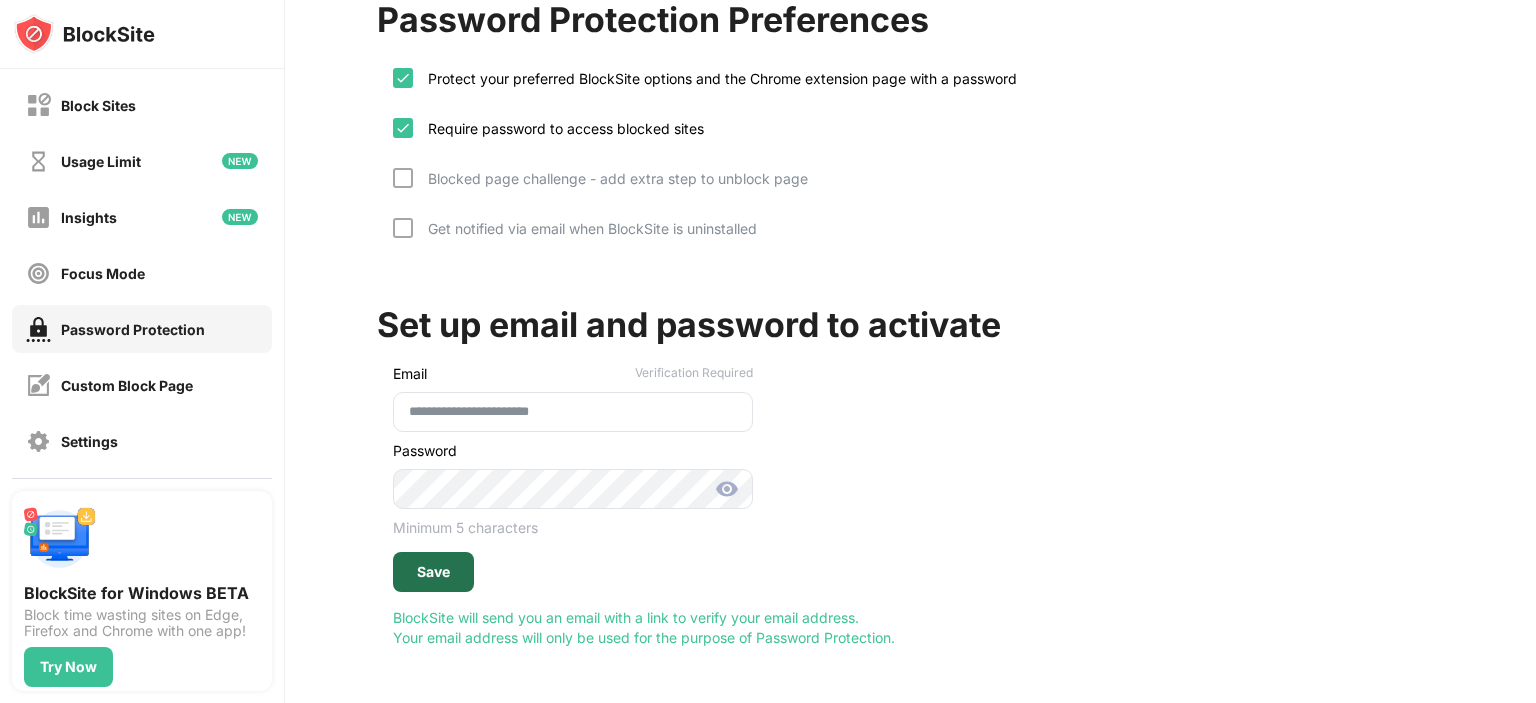 click on "Save" at bounding box center (433, 572) 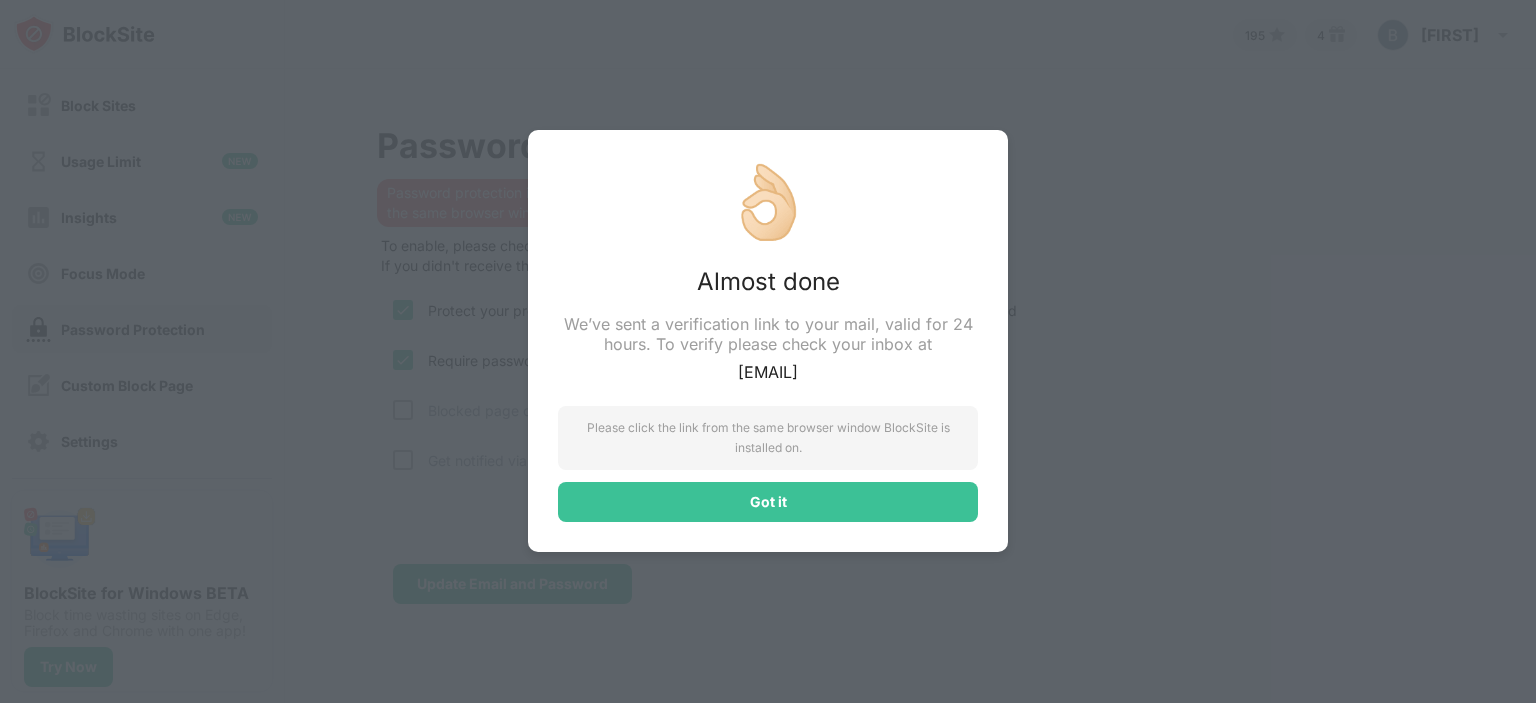 scroll, scrollTop: 0, scrollLeft: 0, axis: both 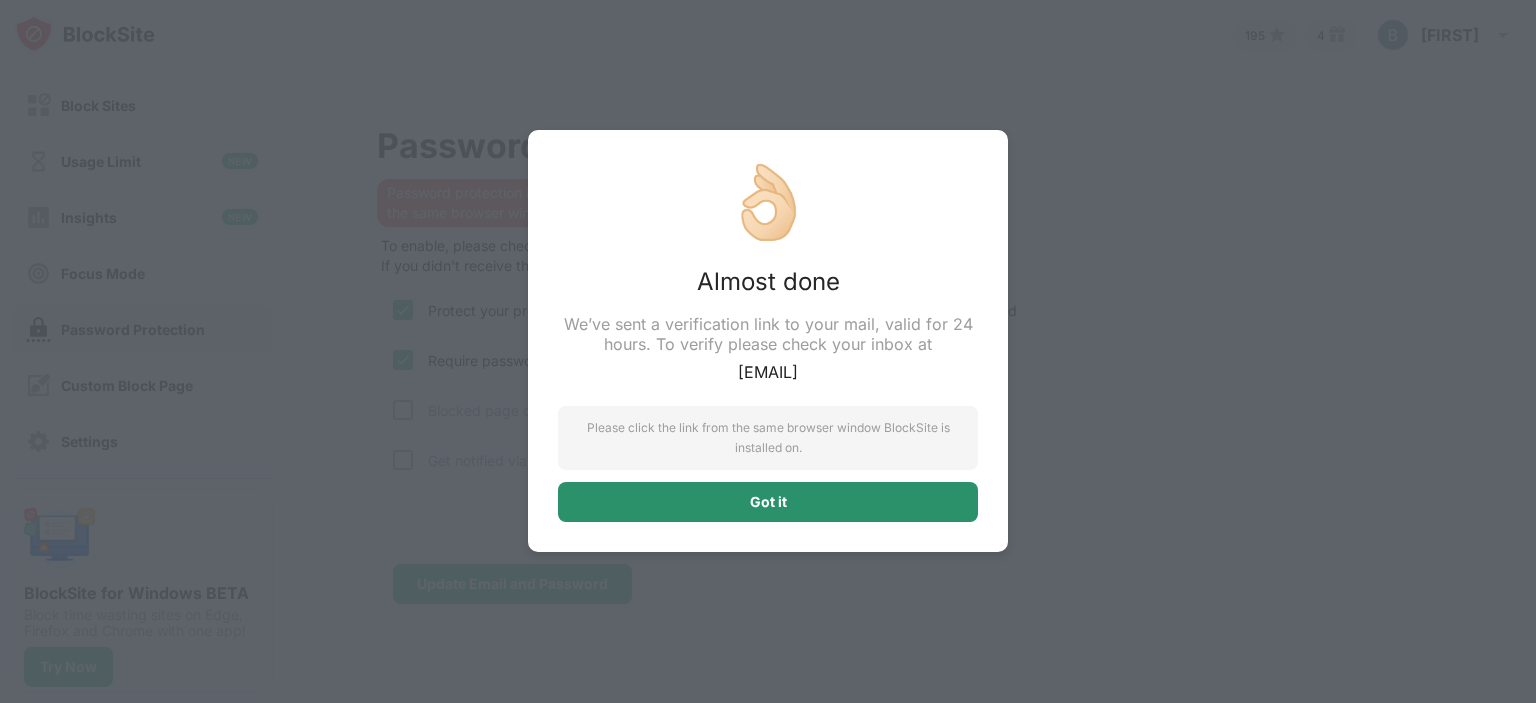 click on "Got it" at bounding box center (768, 502) 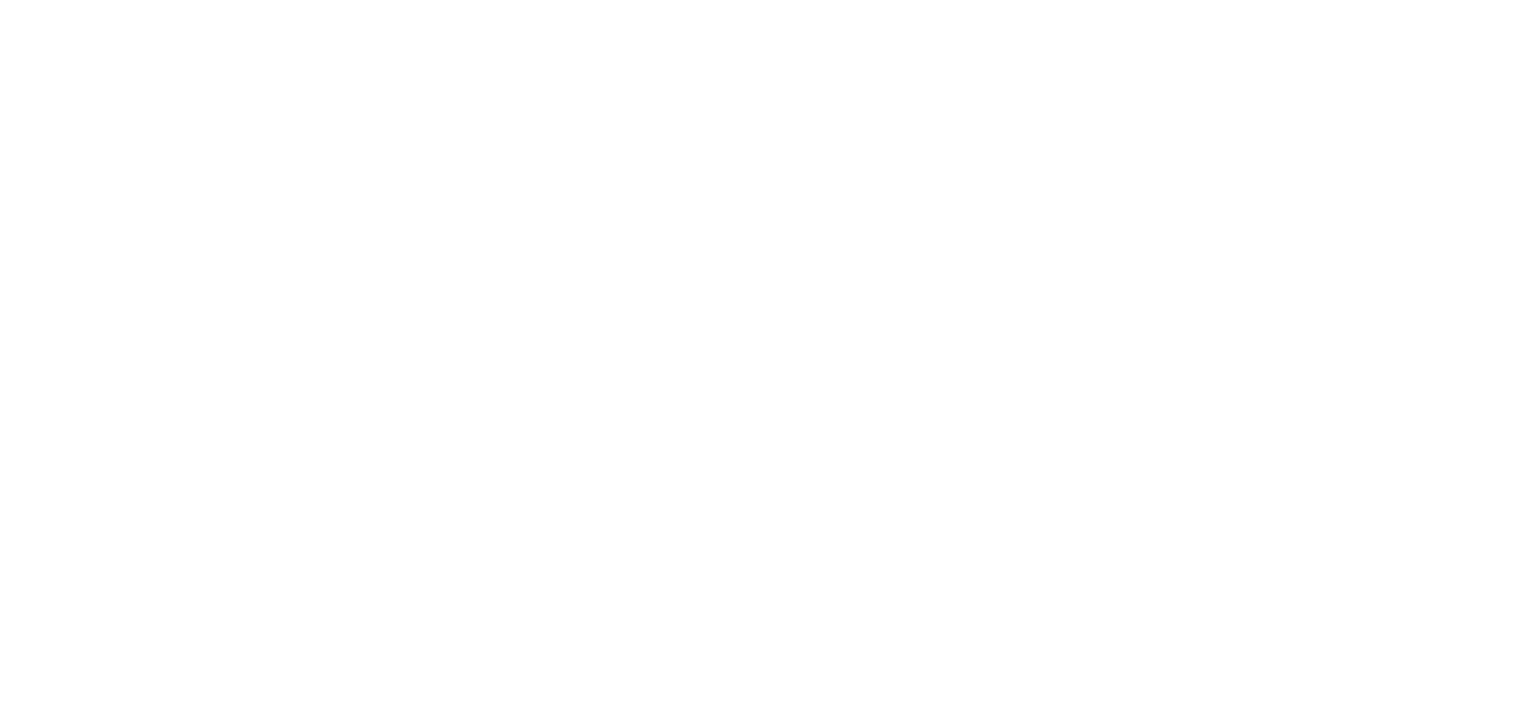 scroll, scrollTop: 0, scrollLeft: 0, axis: both 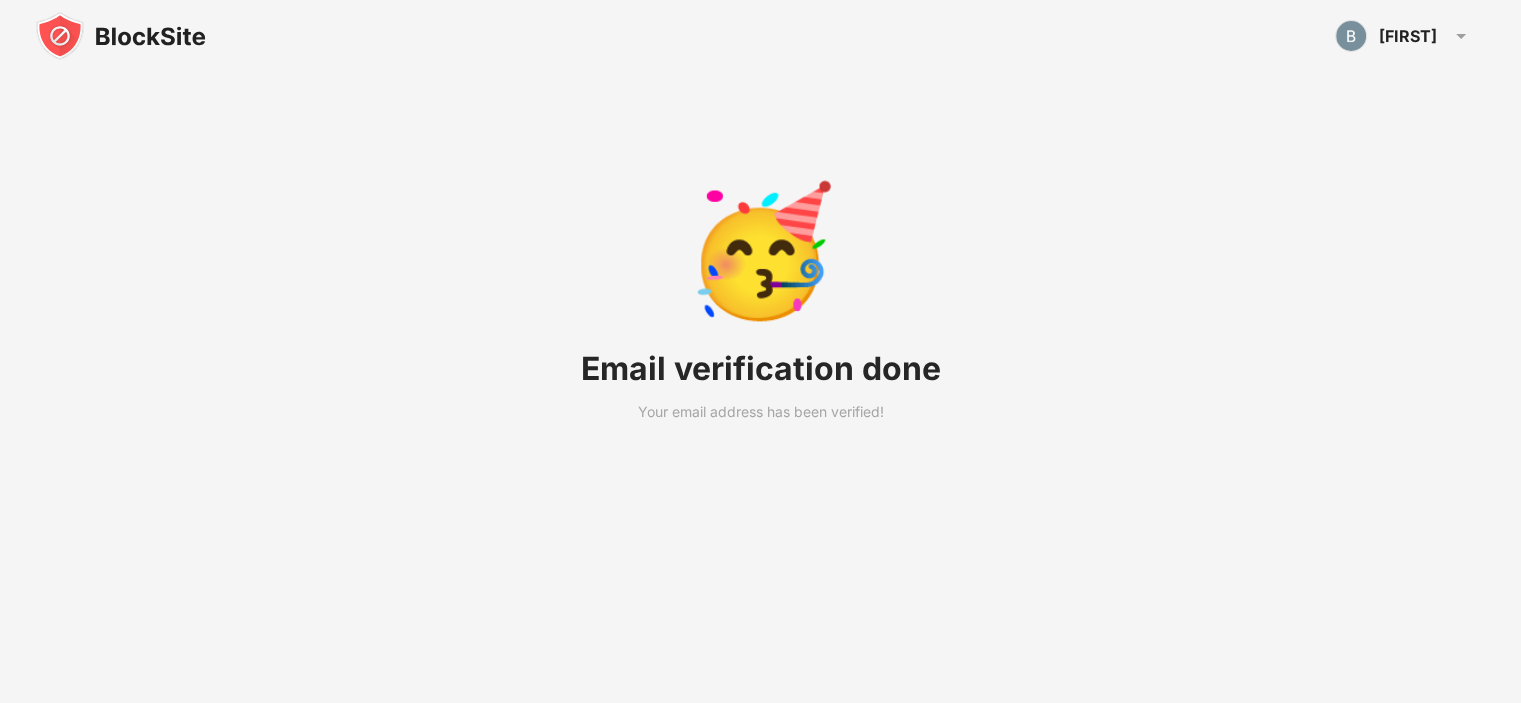 click at bounding box center (121, 36) 